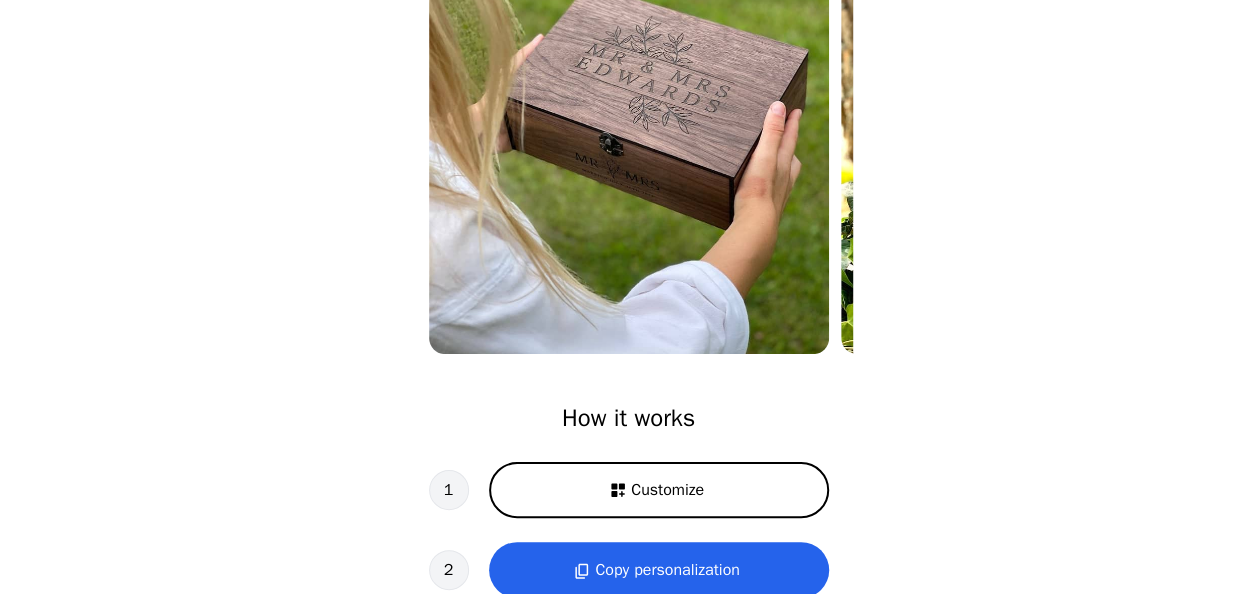 scroll, scrollTop: 300, scrollLeft: 0, axis: vertical 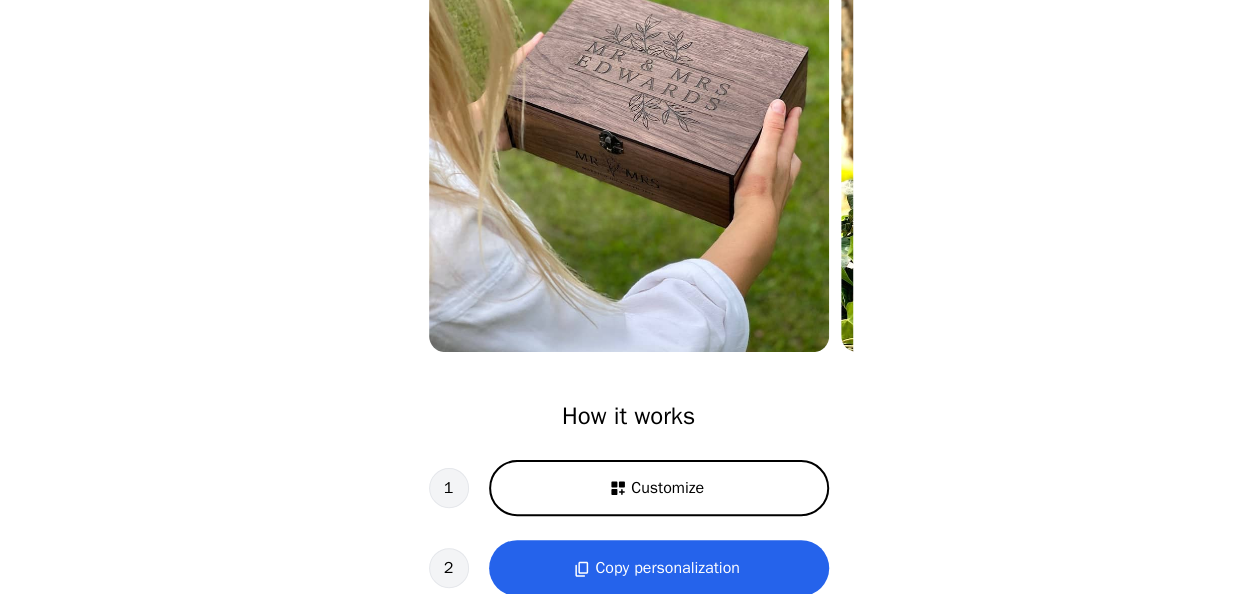 click on "Customize" at bounding box center [667, 488] 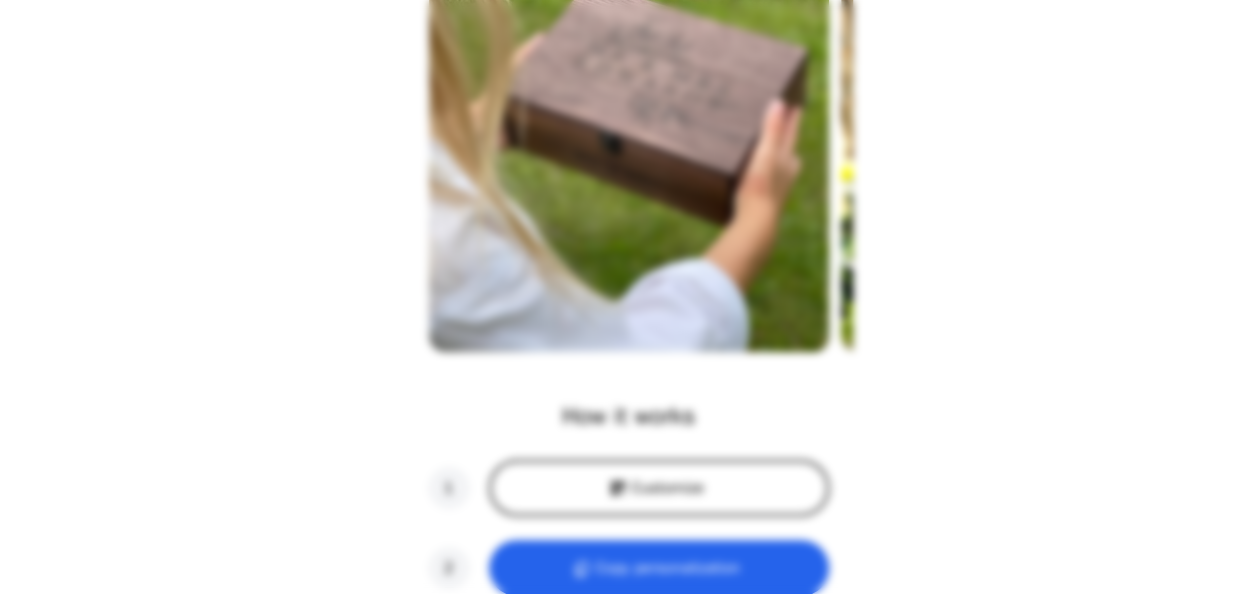 scroll, scrollTop: 0, scrollLeft: 256, axis: horizontal 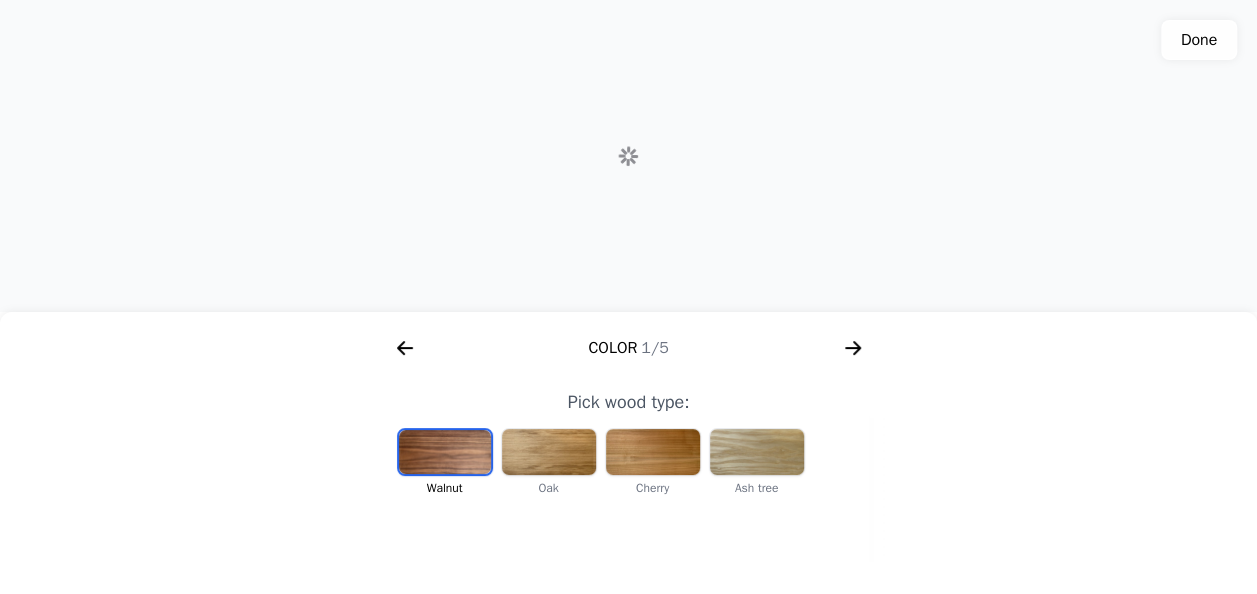 click at bounding box center (549, 452) 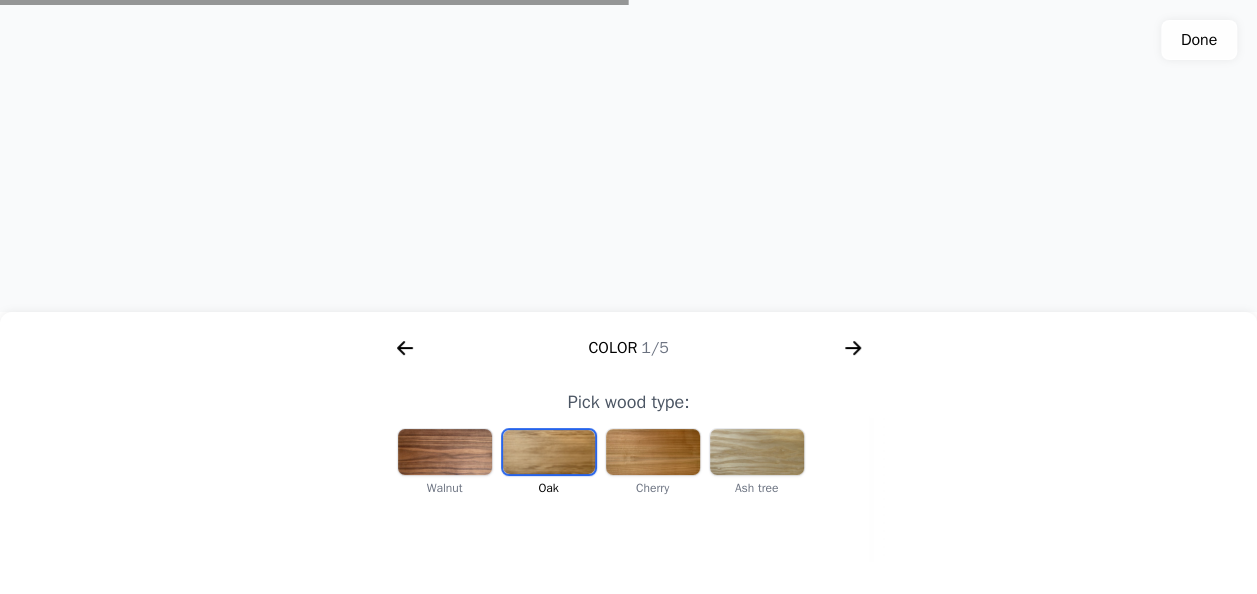 scroll, scrollTop: 0, scrollLeft: 412, axis: horizontal 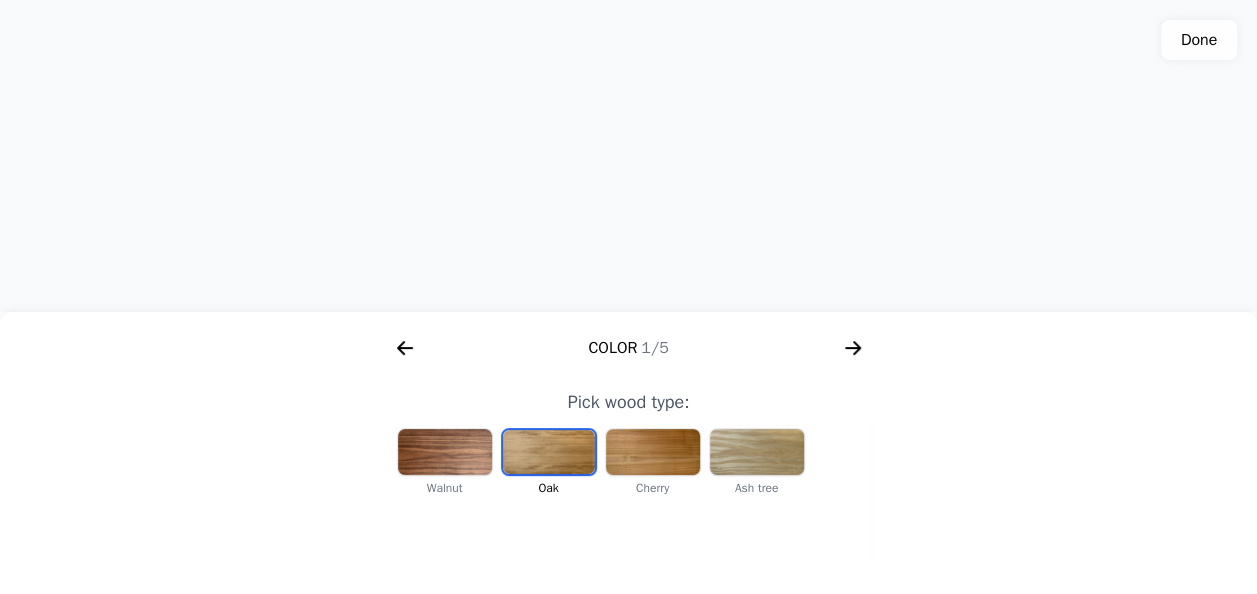 click 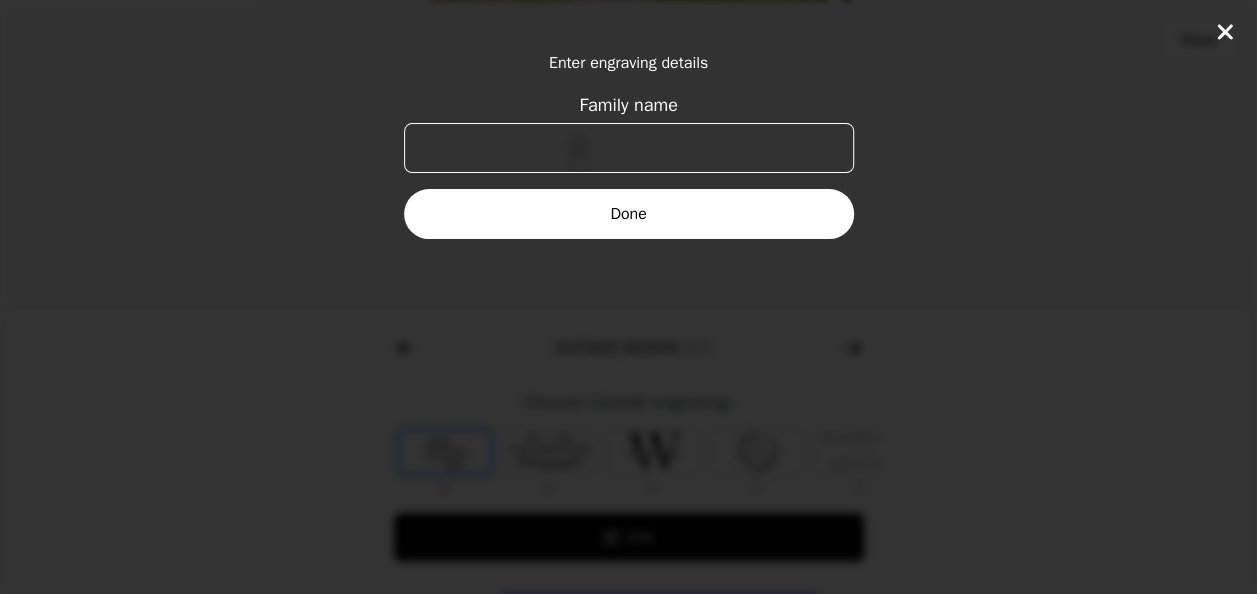 scroll, scrollTop: 0, scrollLeft: 768, axis: horizontal 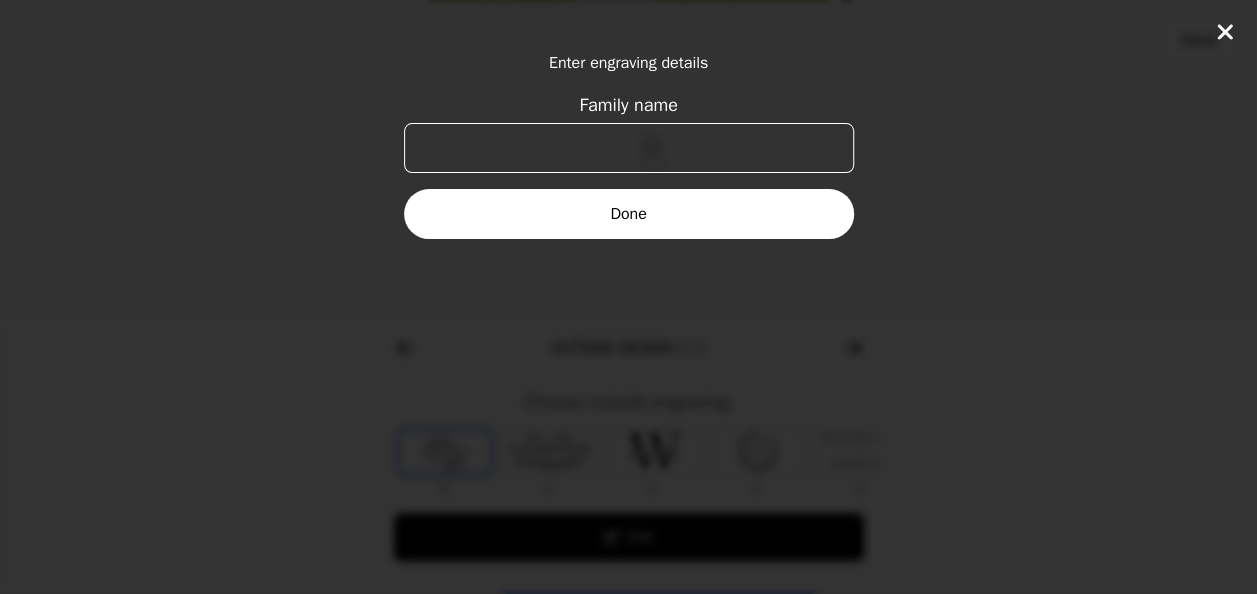 click on "Family name" at bounding box center (629, 148) 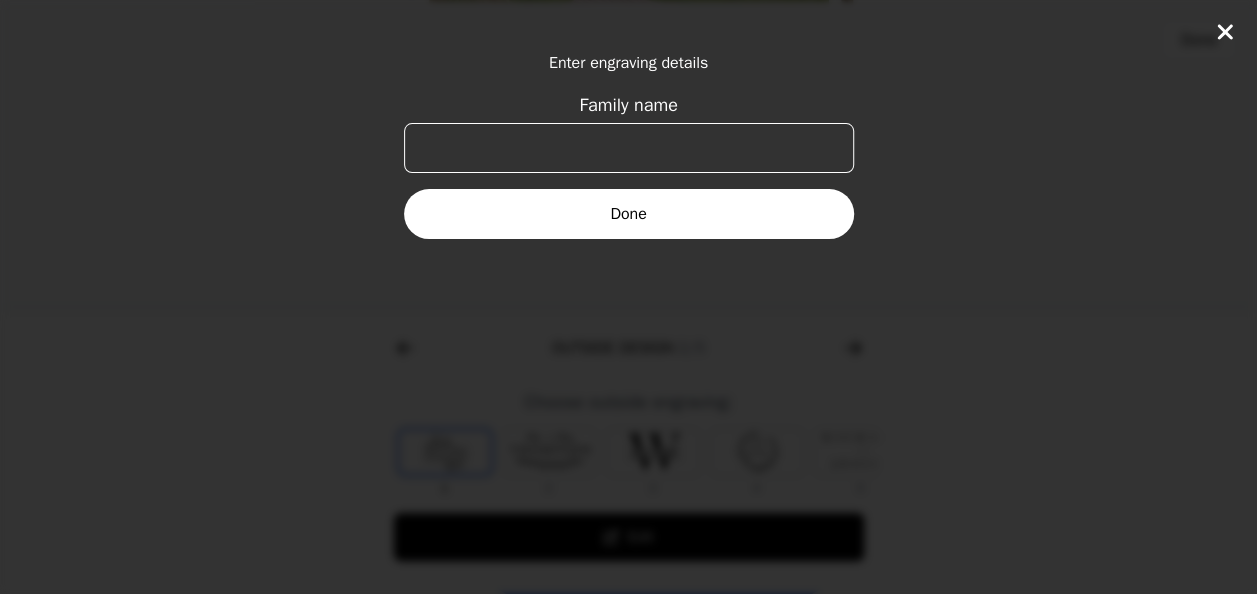 click on "Done" at bounding box center (629, 214) 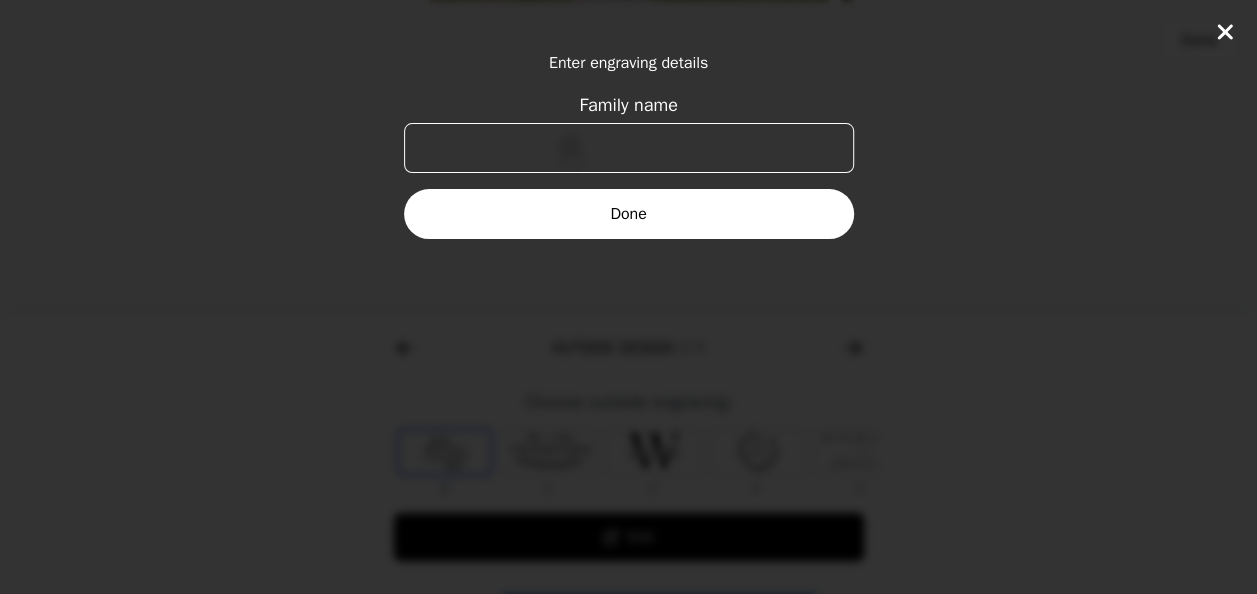 click on "Enter engraving details Family name Done" 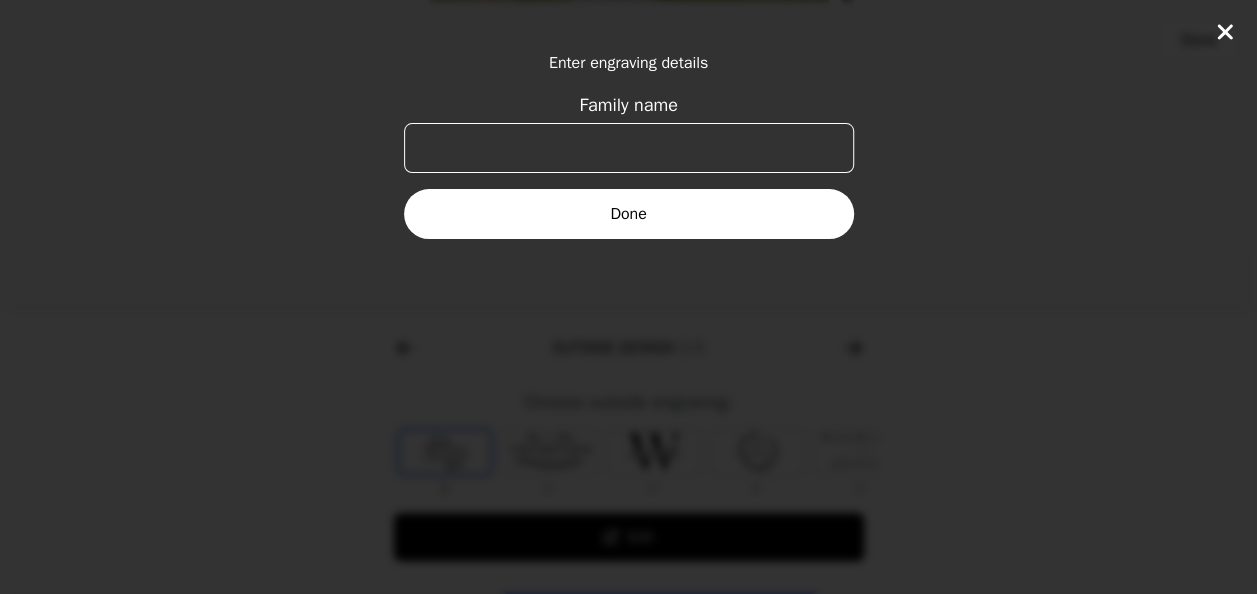 click on "Family name" at bounding box center [629, 148] 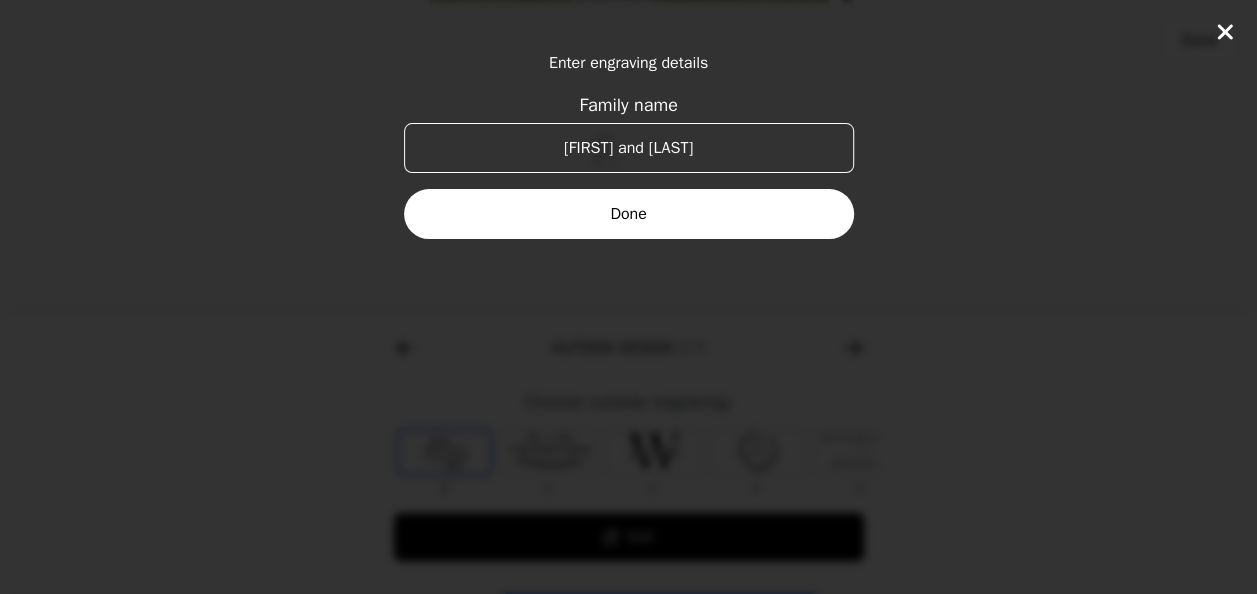 type on "[FIRST] and [LAST]" 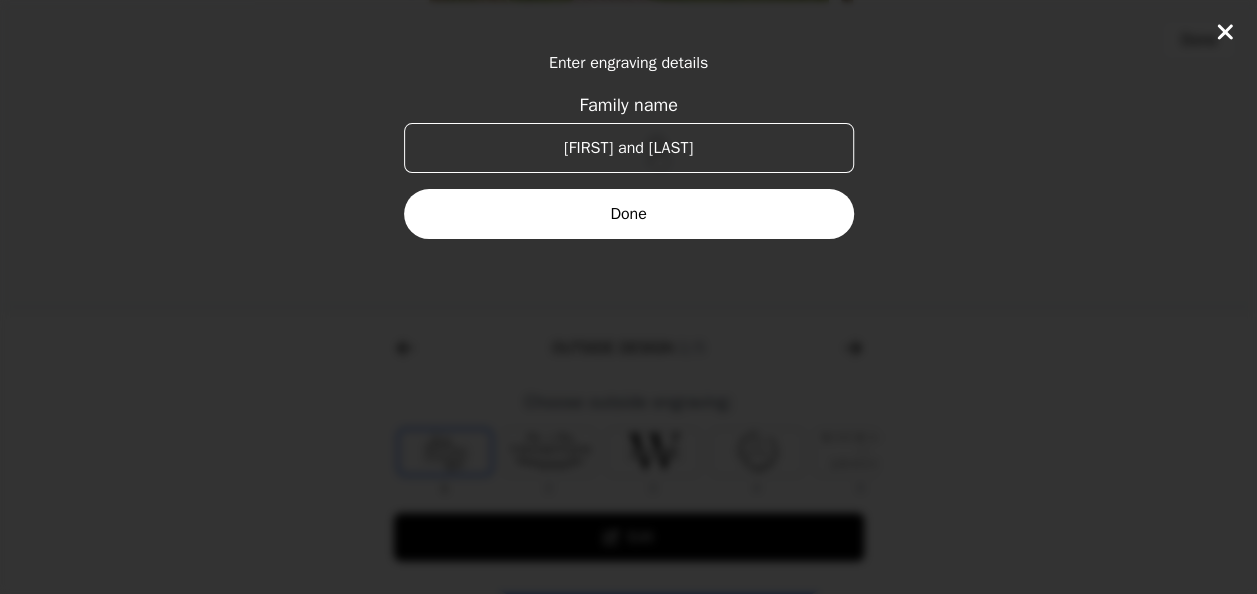 click on "Done" at bounding box center (629, 214) 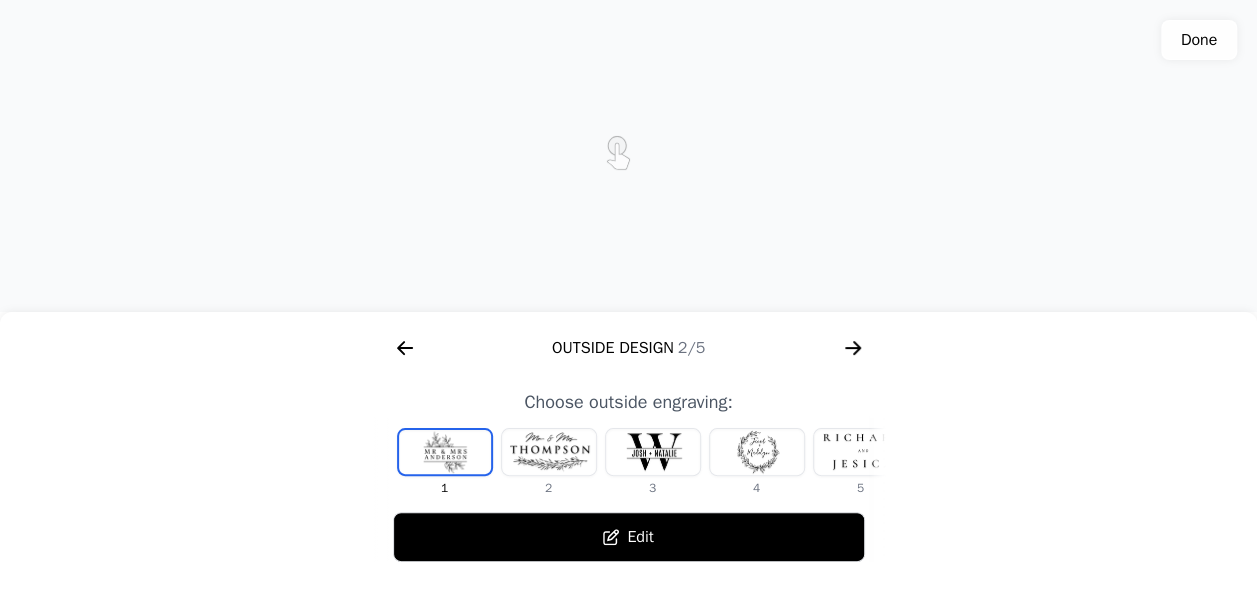 click at bounding box center (757, 452) 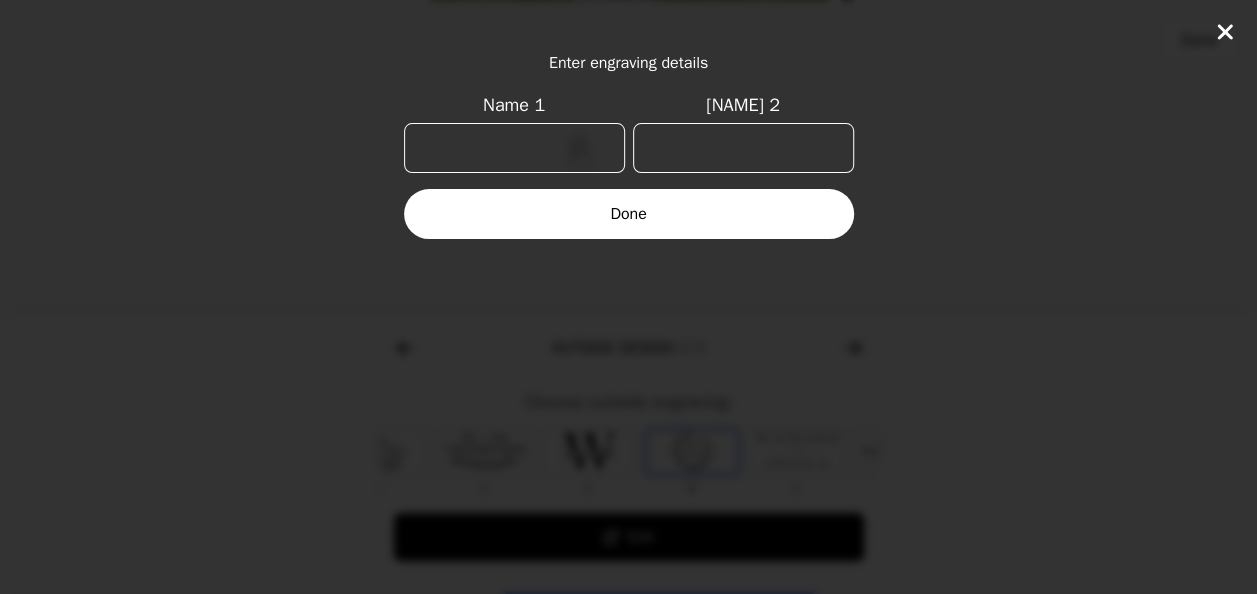 scroll, scrollTop: 0, scrollLeft: 128, axis: horizontal 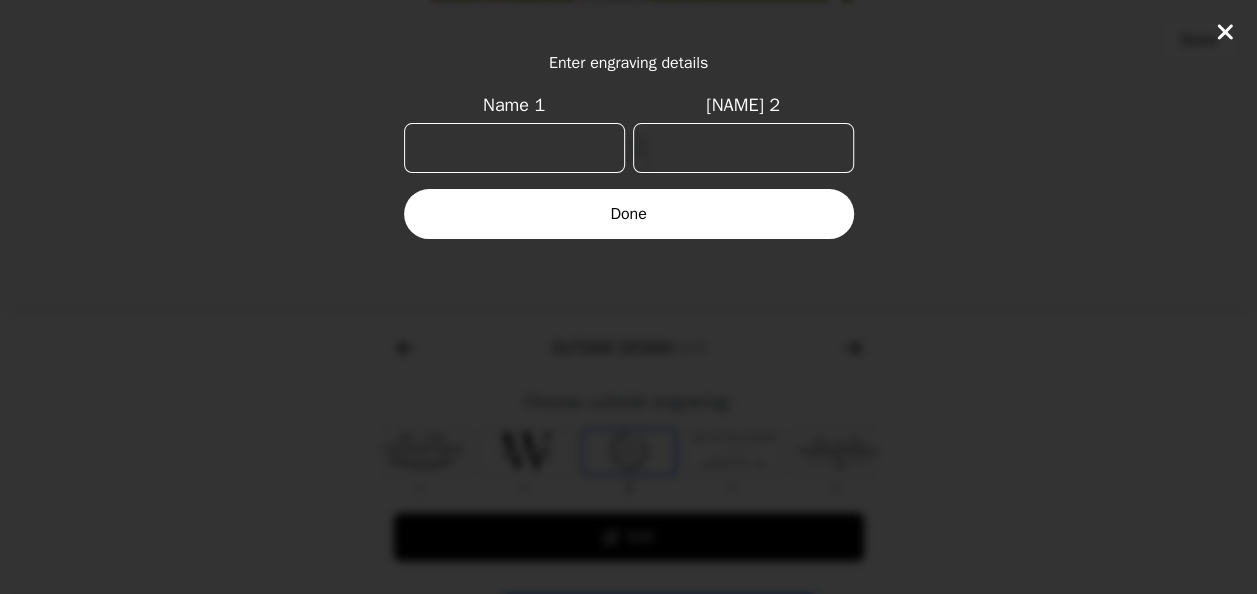 click on "Name 1" at bounding box center (514, 148) 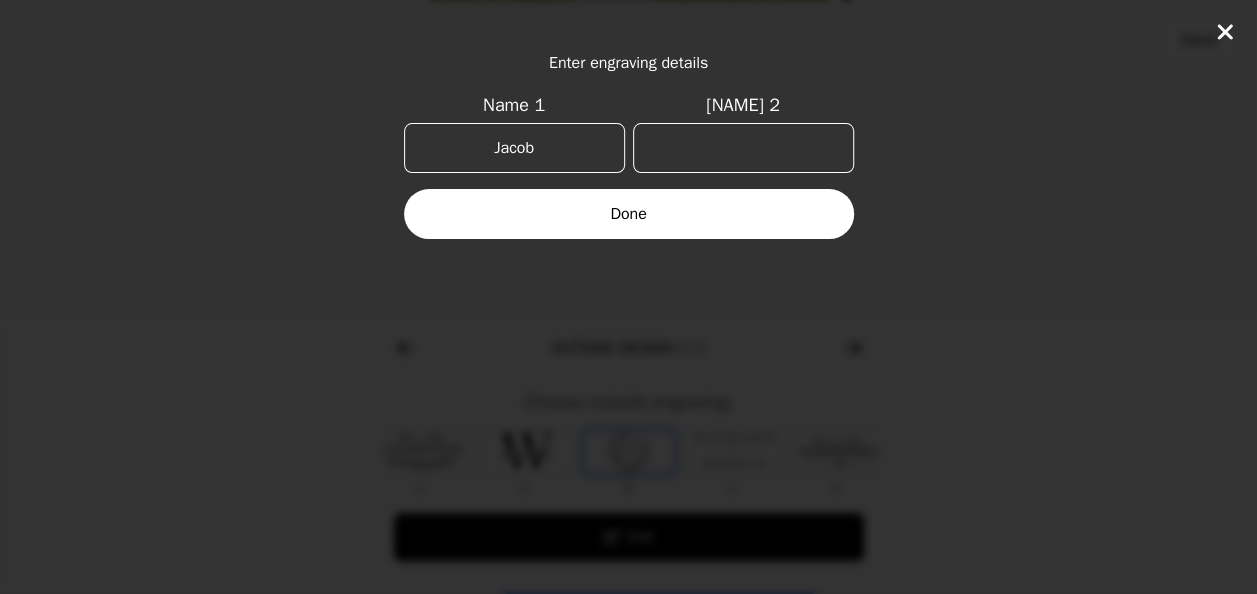 type on "Jacob" 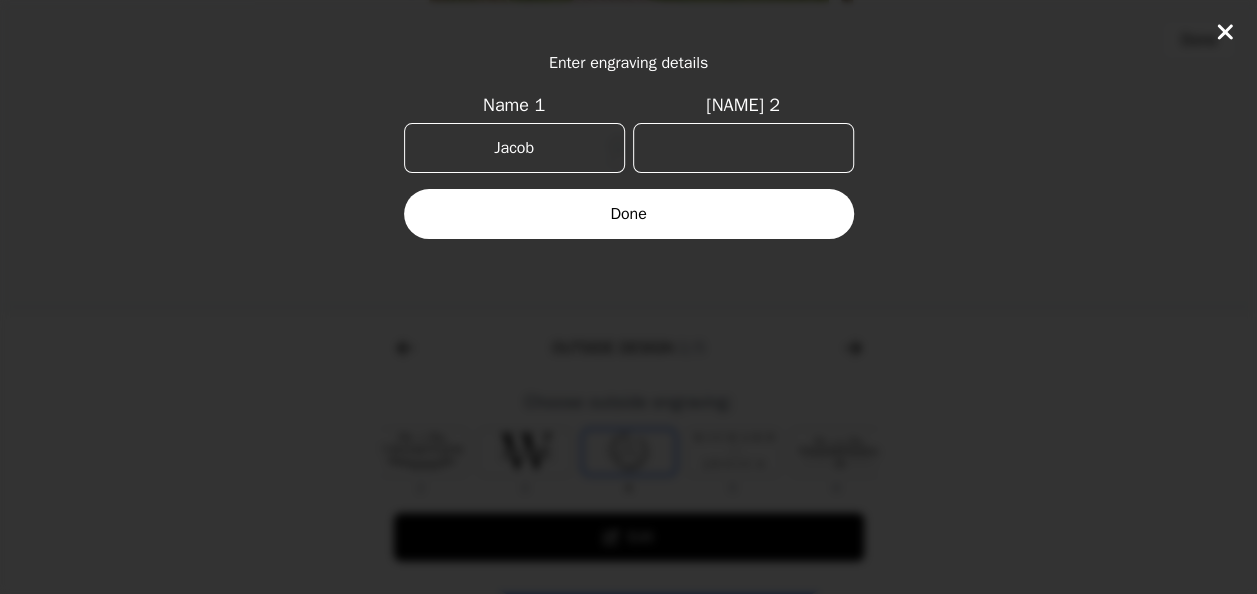 click on "[NAME] 2" at bounding box center [743, 148] 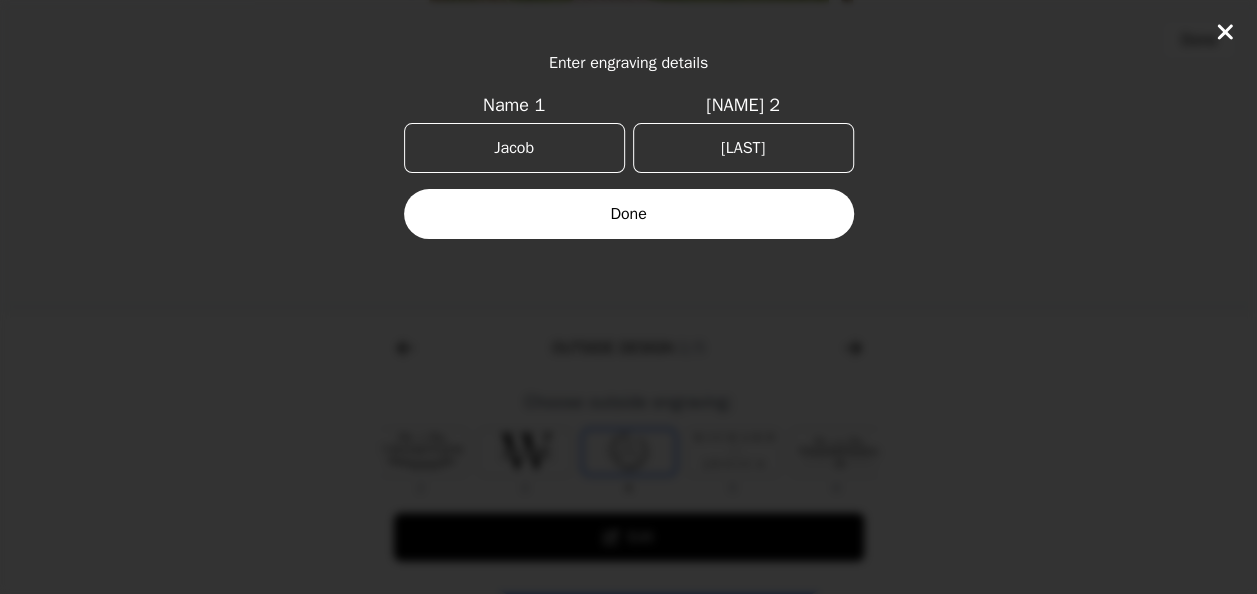 type on "[LAST]" 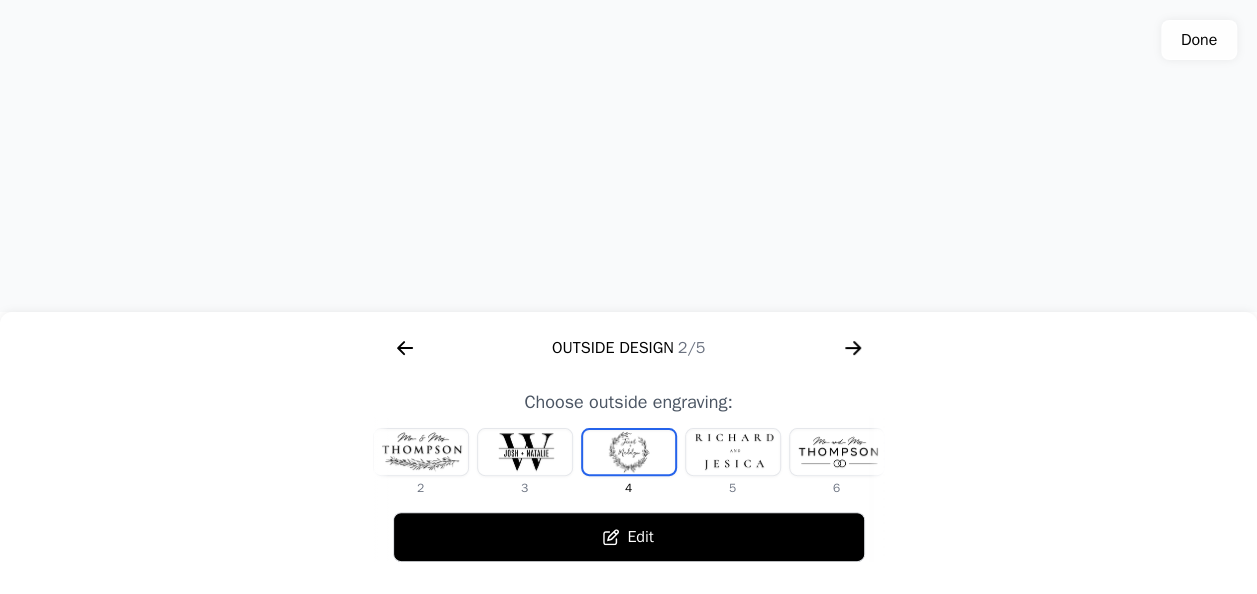 click 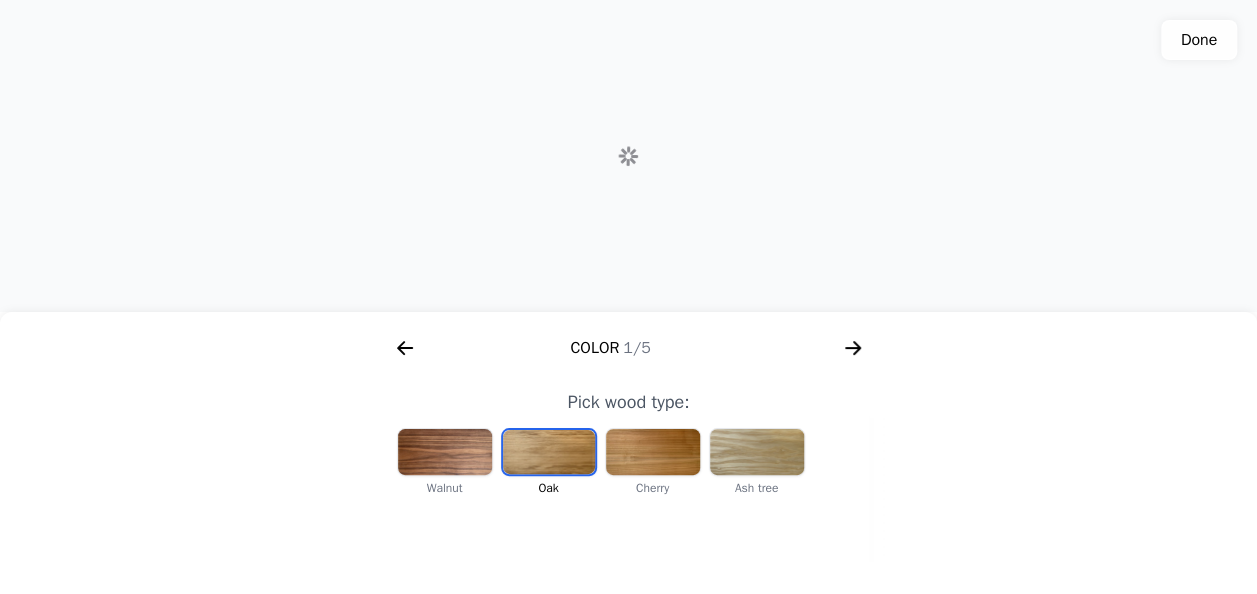 scroll, scrollTop: 0, scrollLeft: 256, axis: horizontal 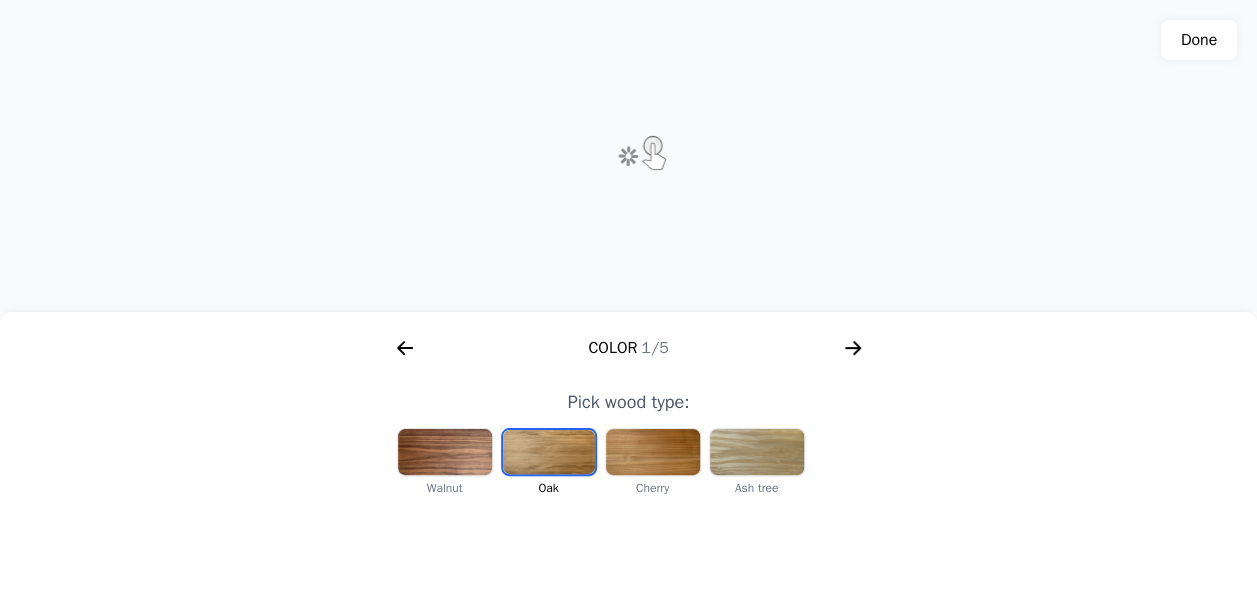 click 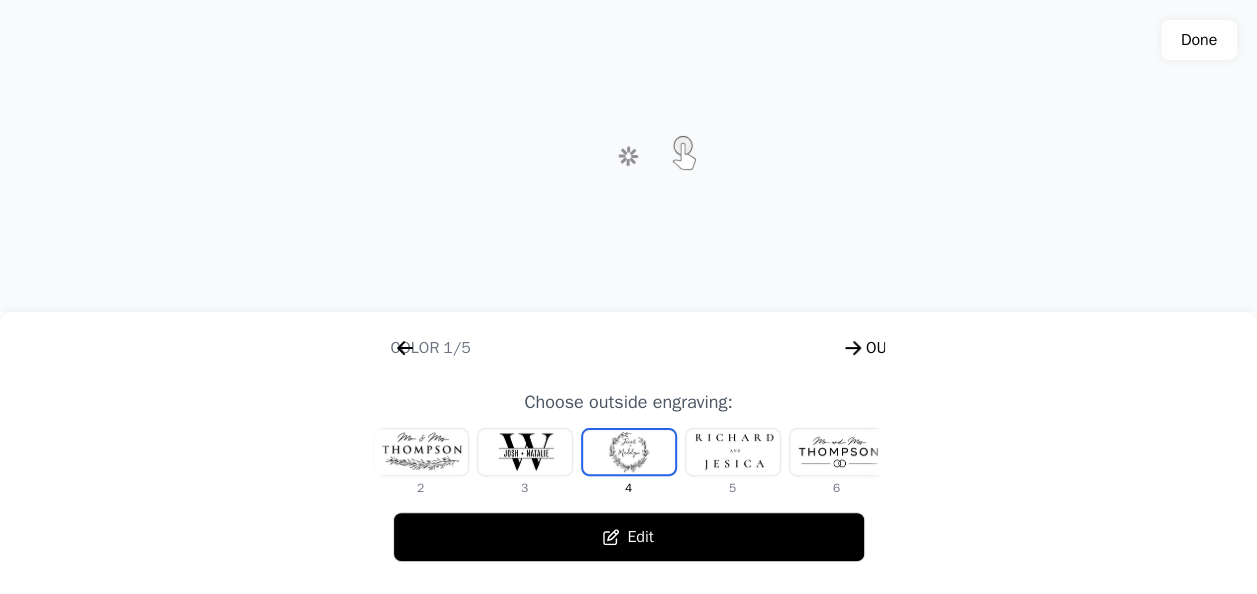 scroll, scrollTop: 0, scrollLeft: 768, axis: horizontal 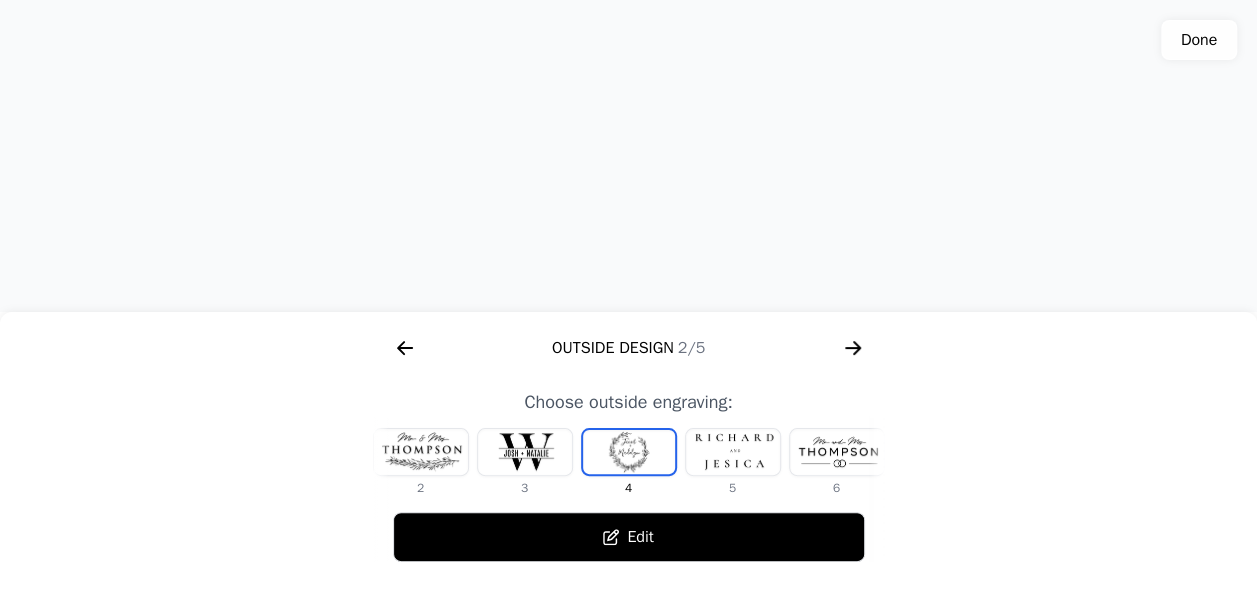 click 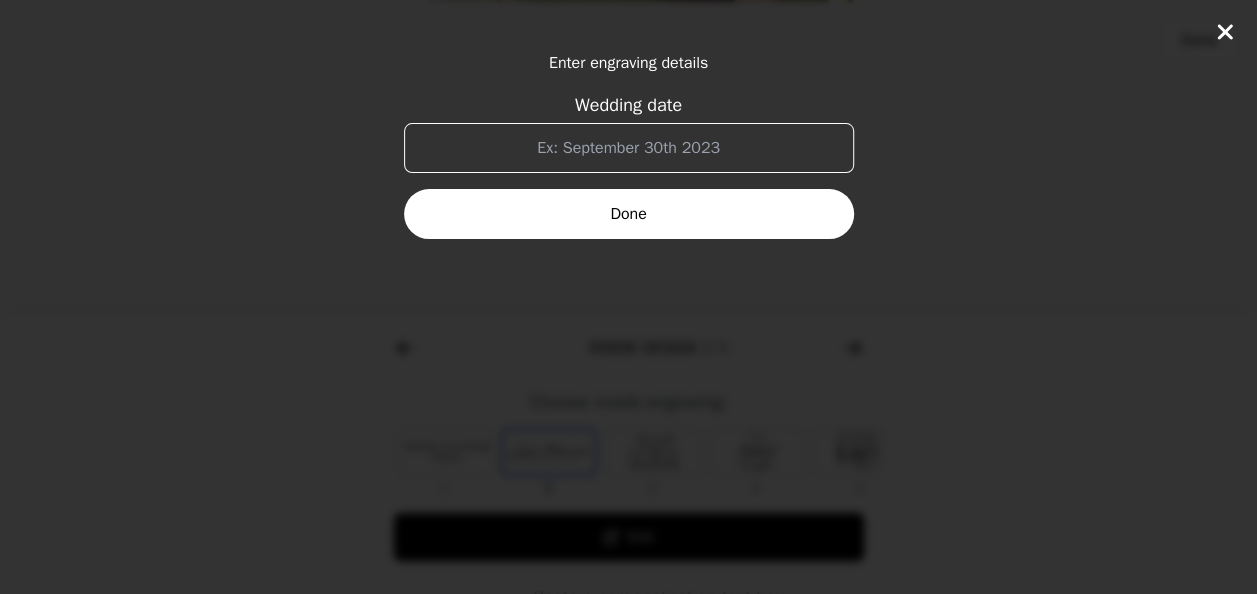 scroll, scrollTop: 0, scrollLeft: 1280, axis: horizontal 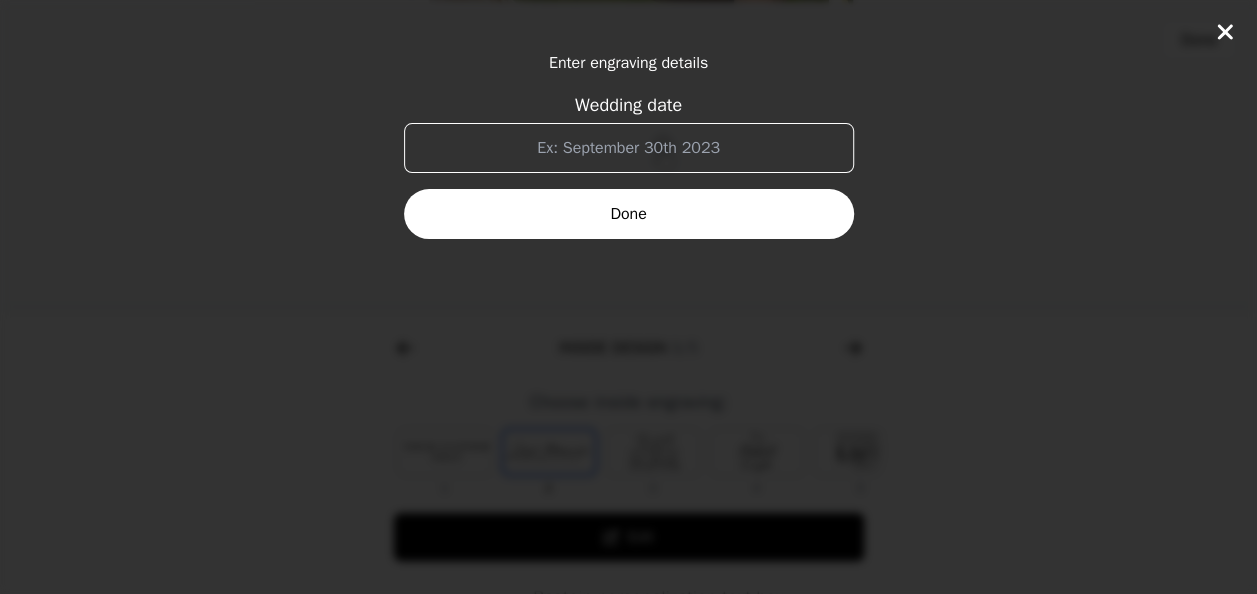 click on "Wedding date" at bounding box center [629, 148] 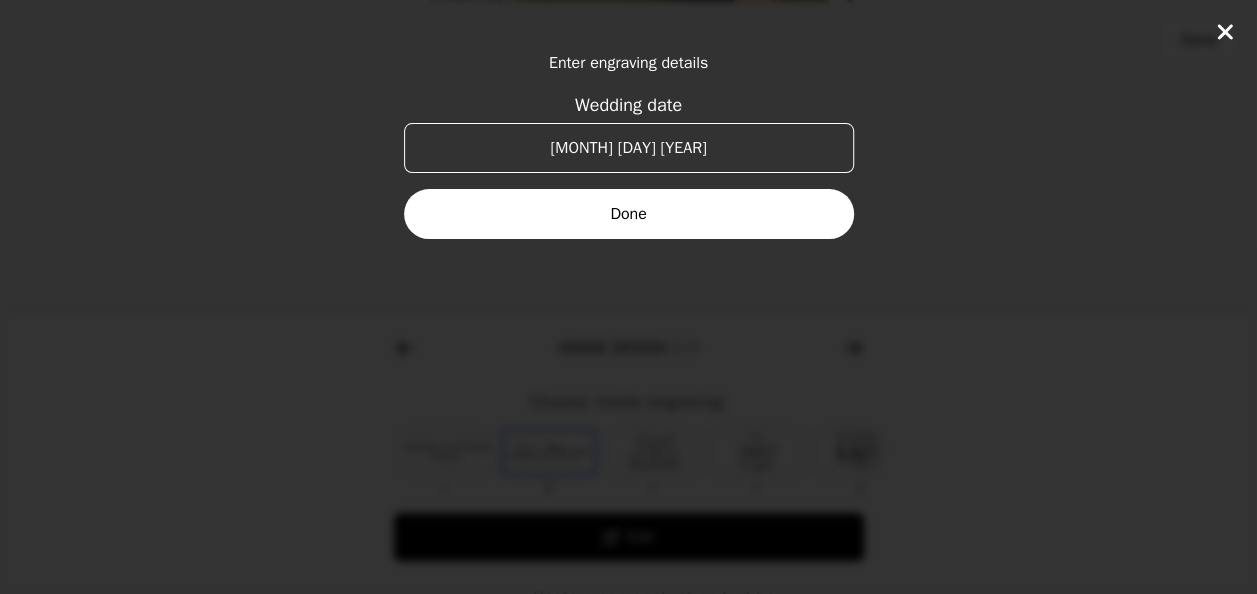 type on "[MONTH] [DAY] [YEAR]" 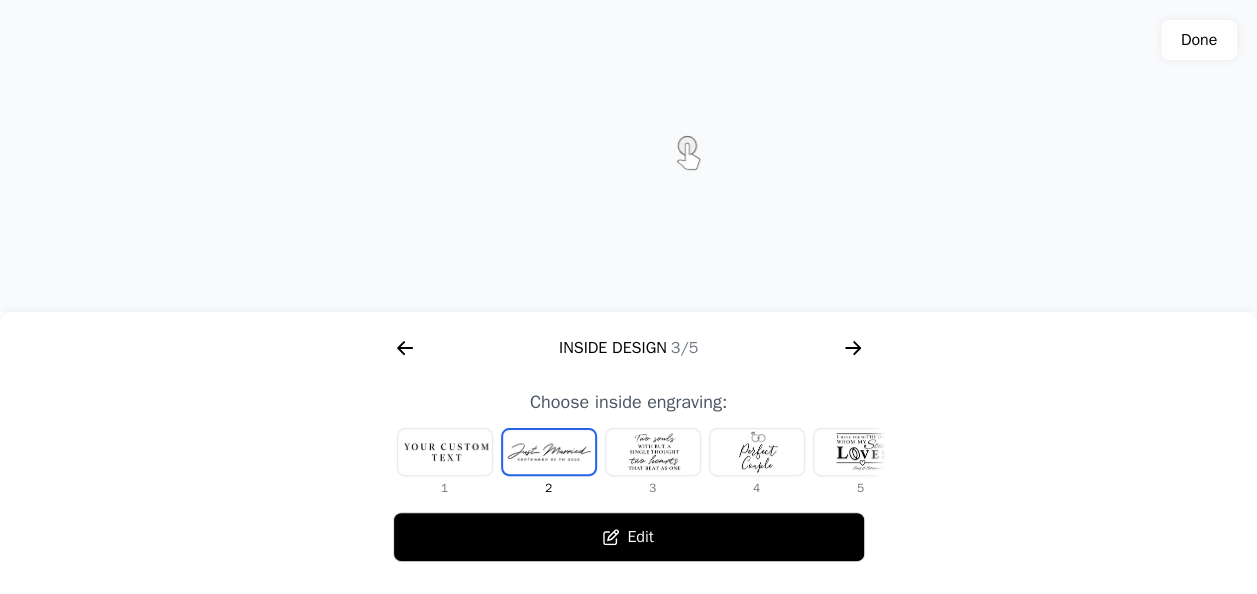click 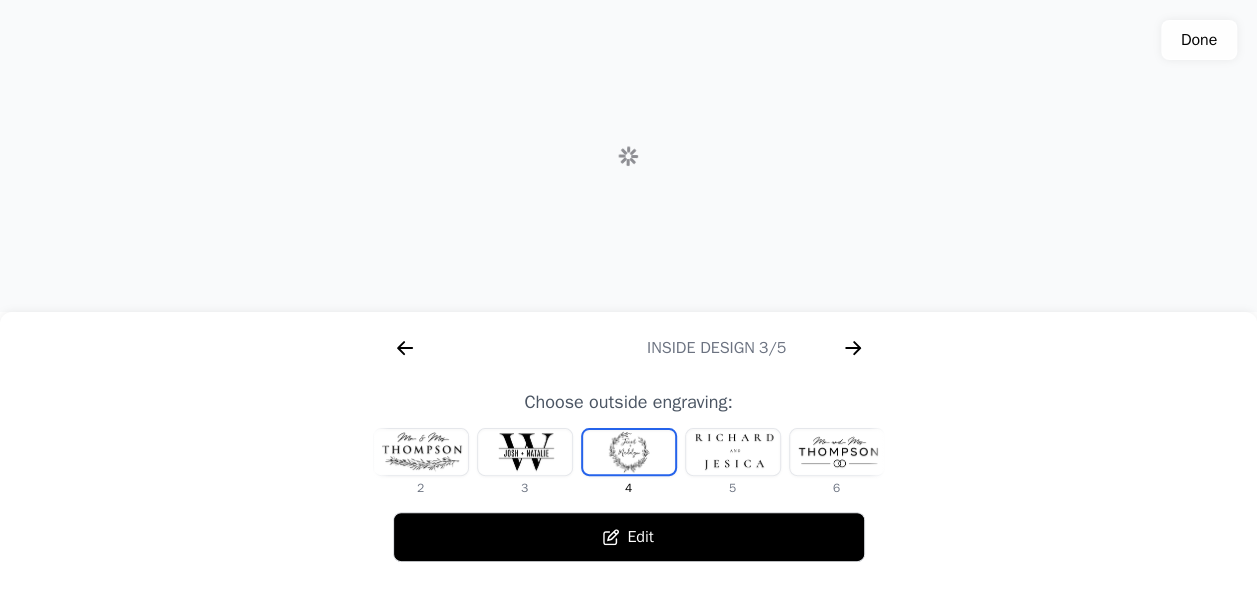 scroll, scrollTop: 0, scrollLeft: 768, axis: horizontal 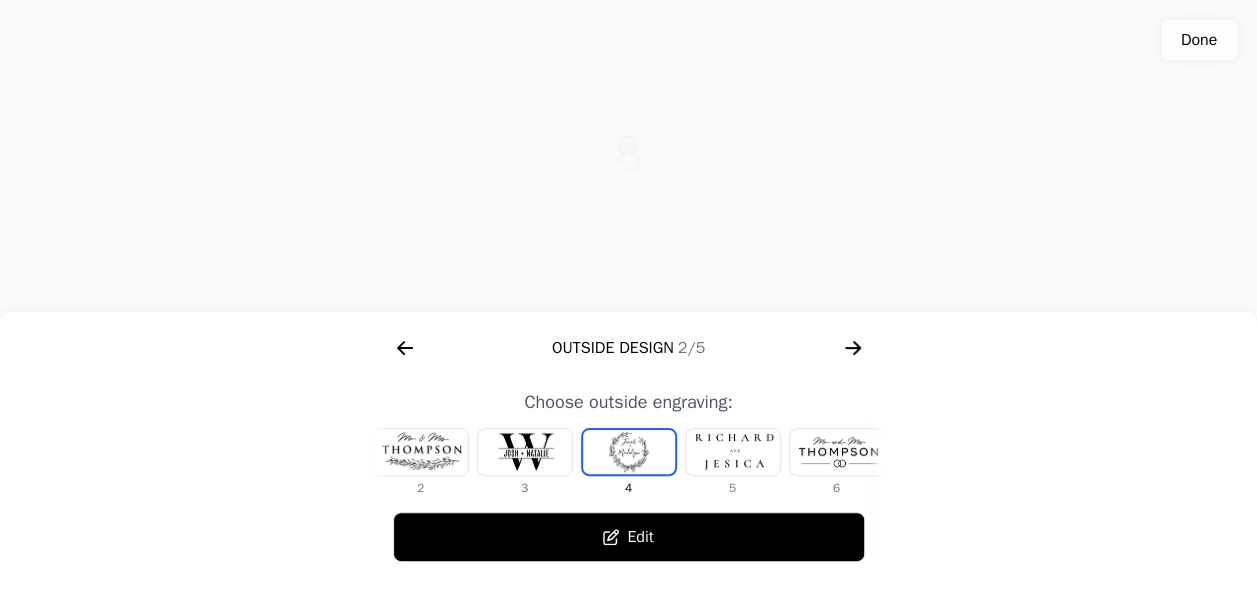 click 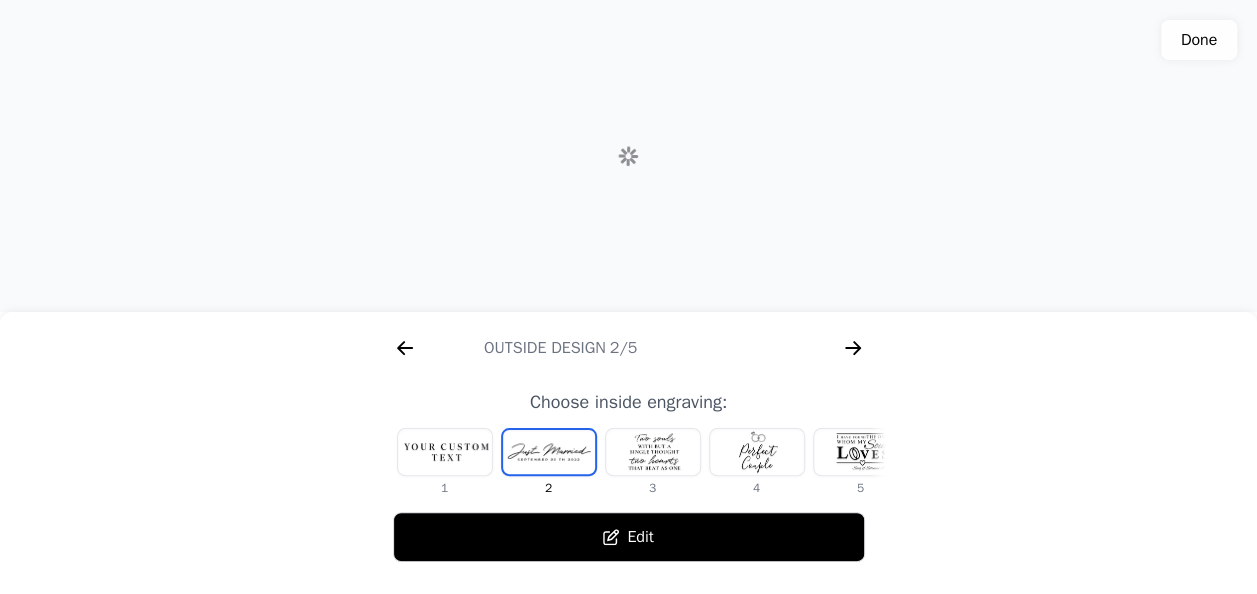 scroll, scrollTop: 0, scrollLeft: 1280, axis: horizontal 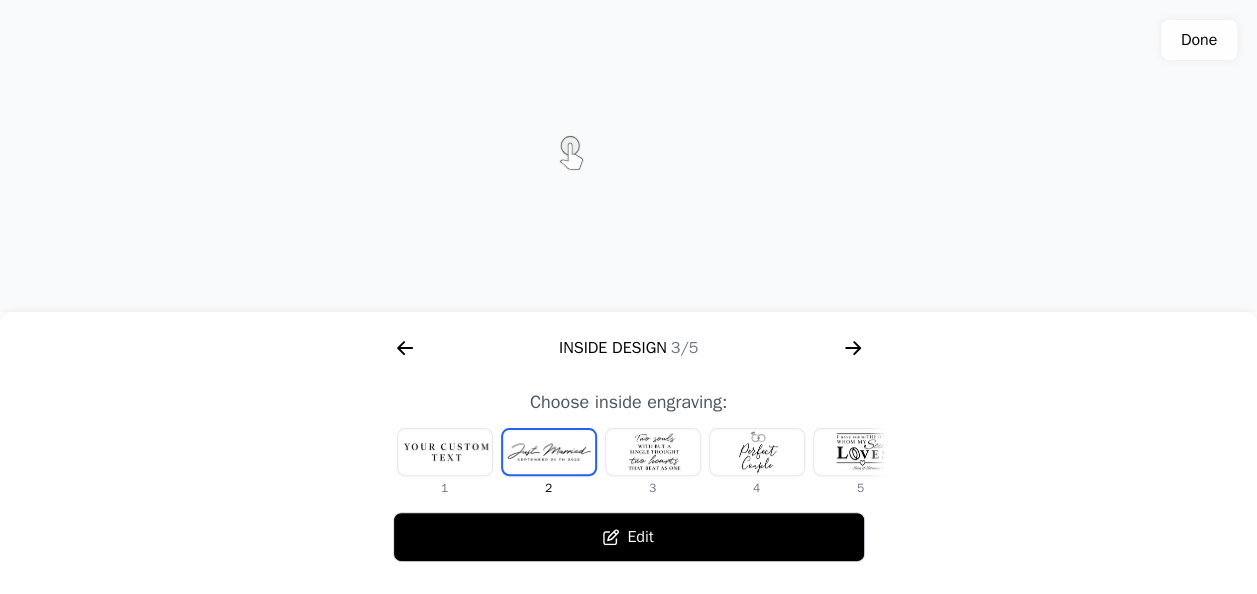click at bounding box center (445, 452) 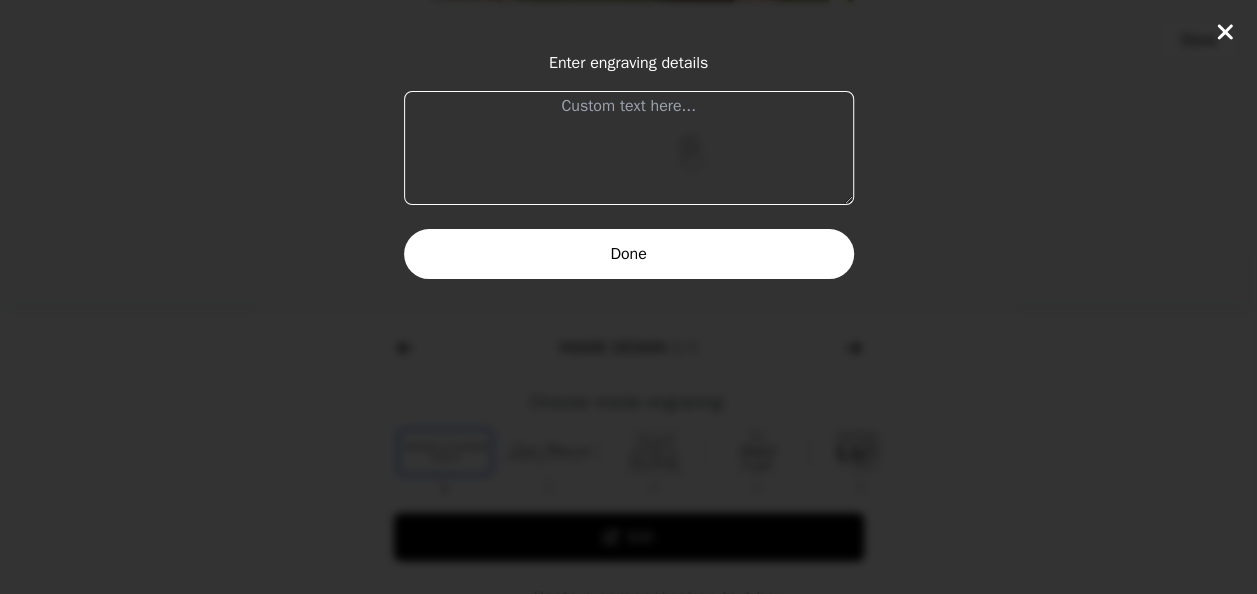 click at bounding box center (629, 148) 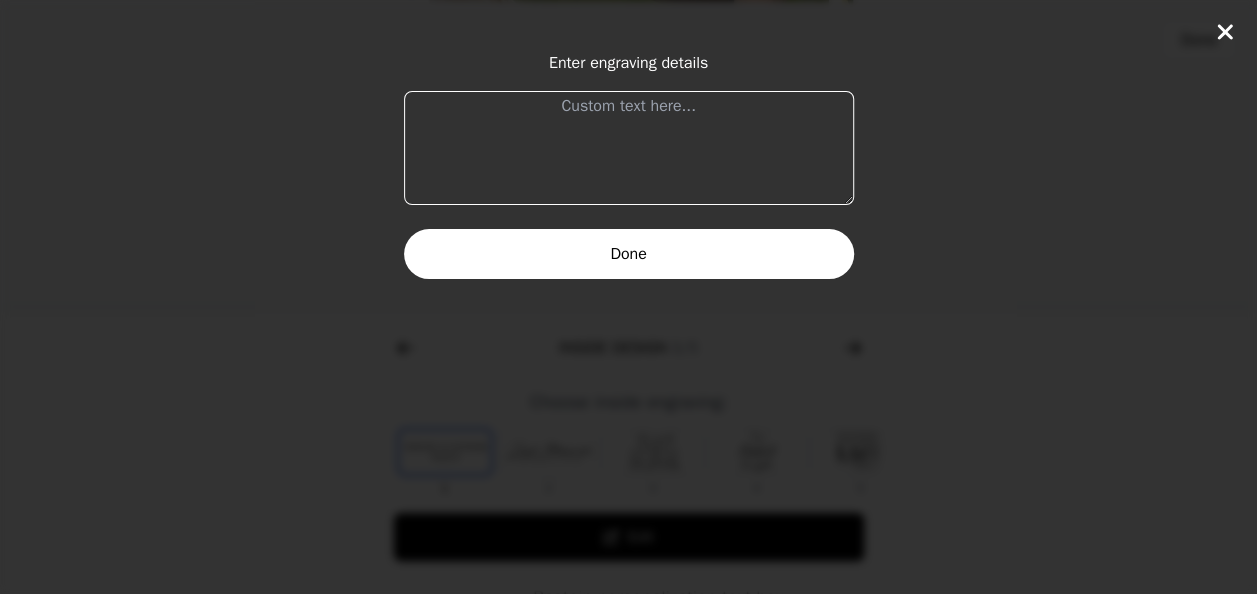 click 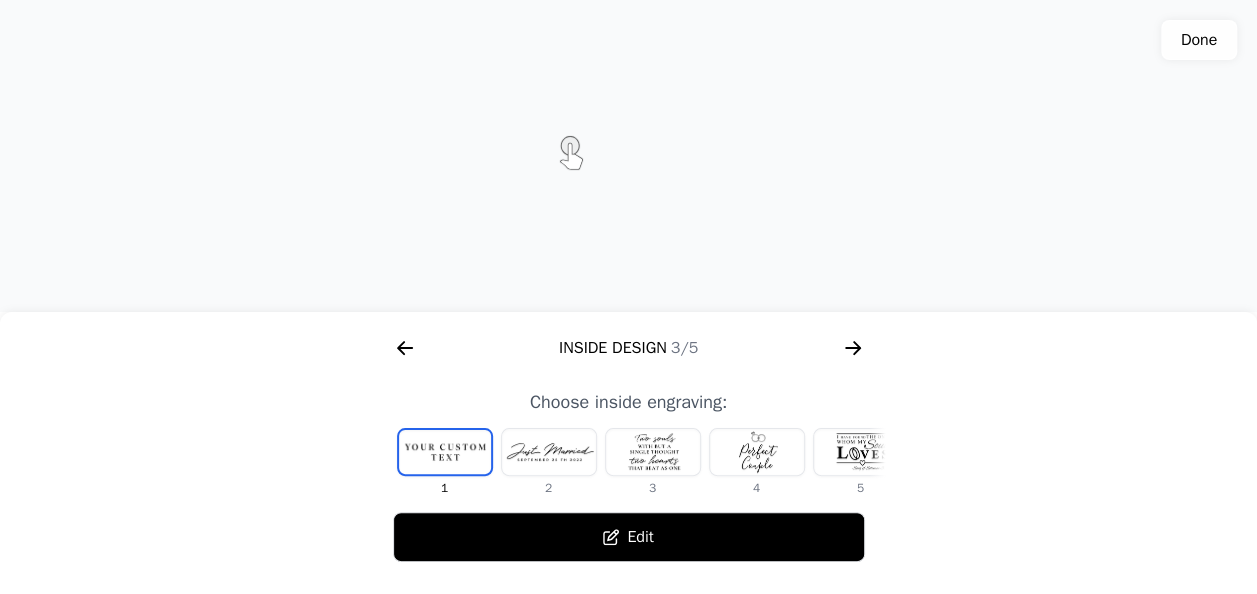 scroll, scrollTop: 763, scrollLeft: 0, axis: vertical 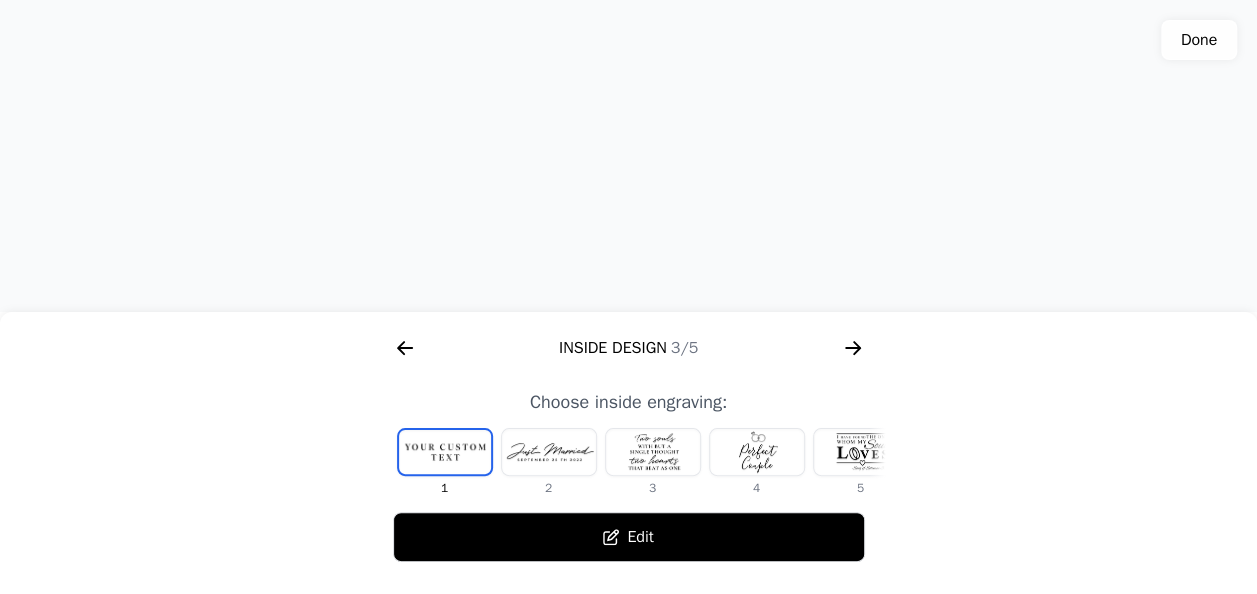 click at bounding box center [549, 452] 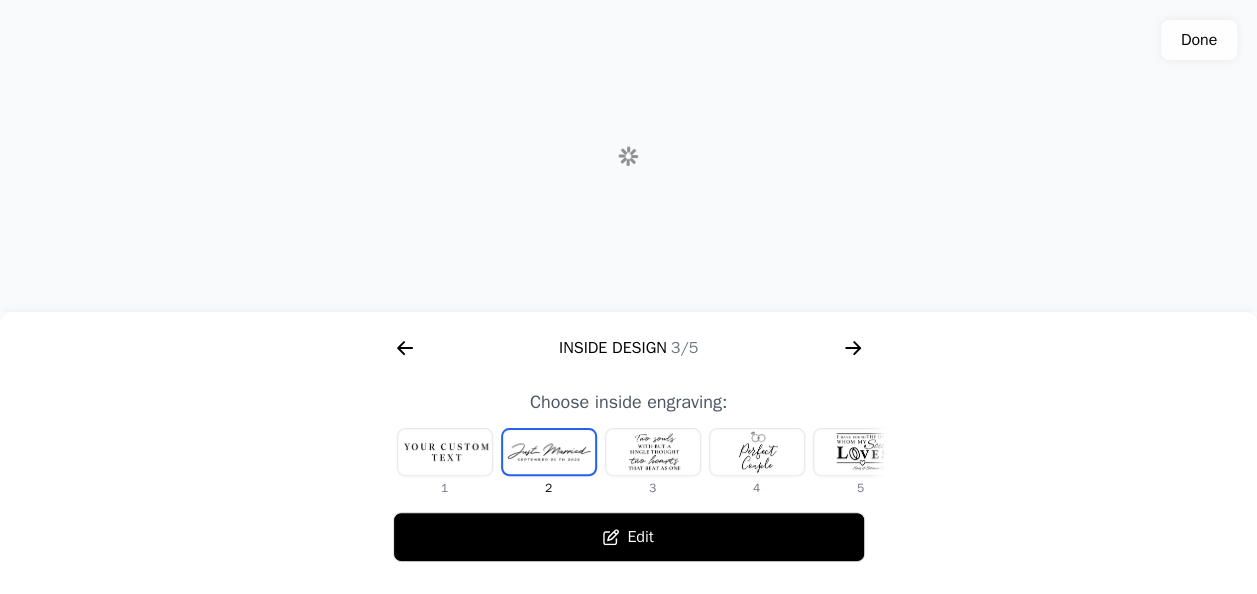 click at bounding box center (653, 452) 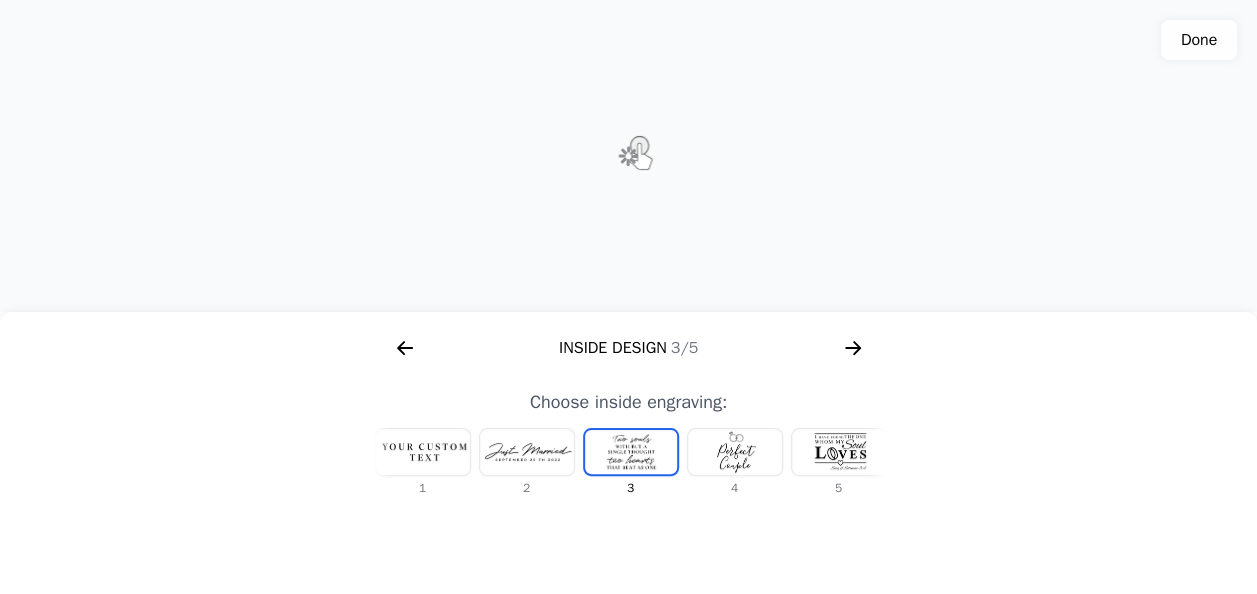 scroll, scrollTop: 0, scrollLeft: 24, axis: horizontal 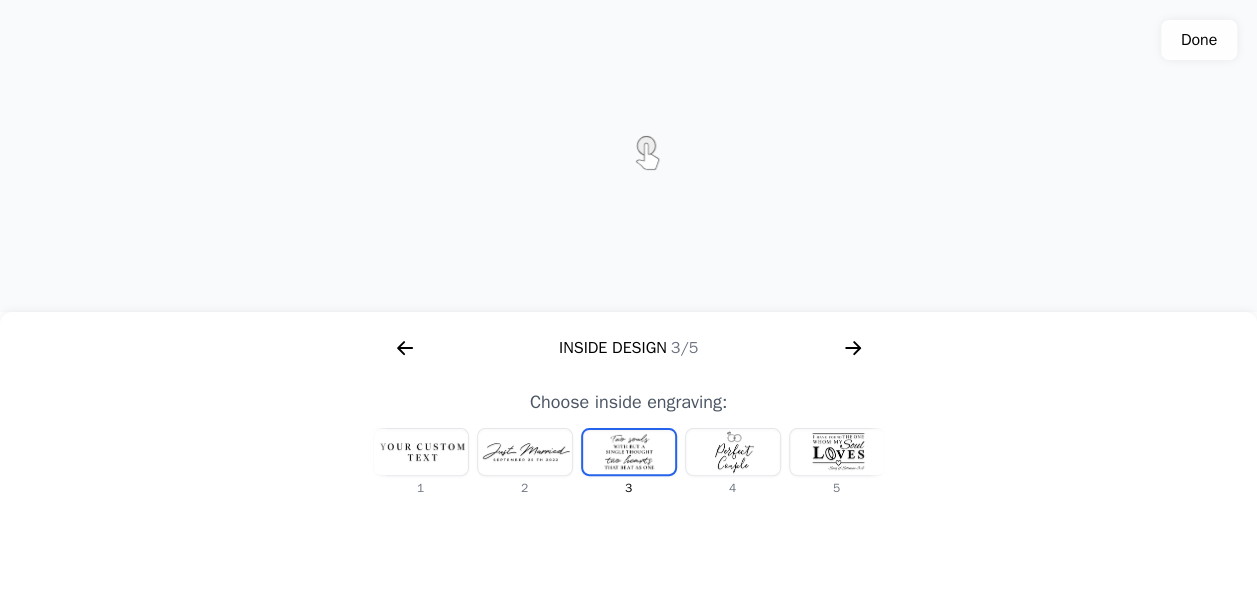 click at bounding box center [733, 452] 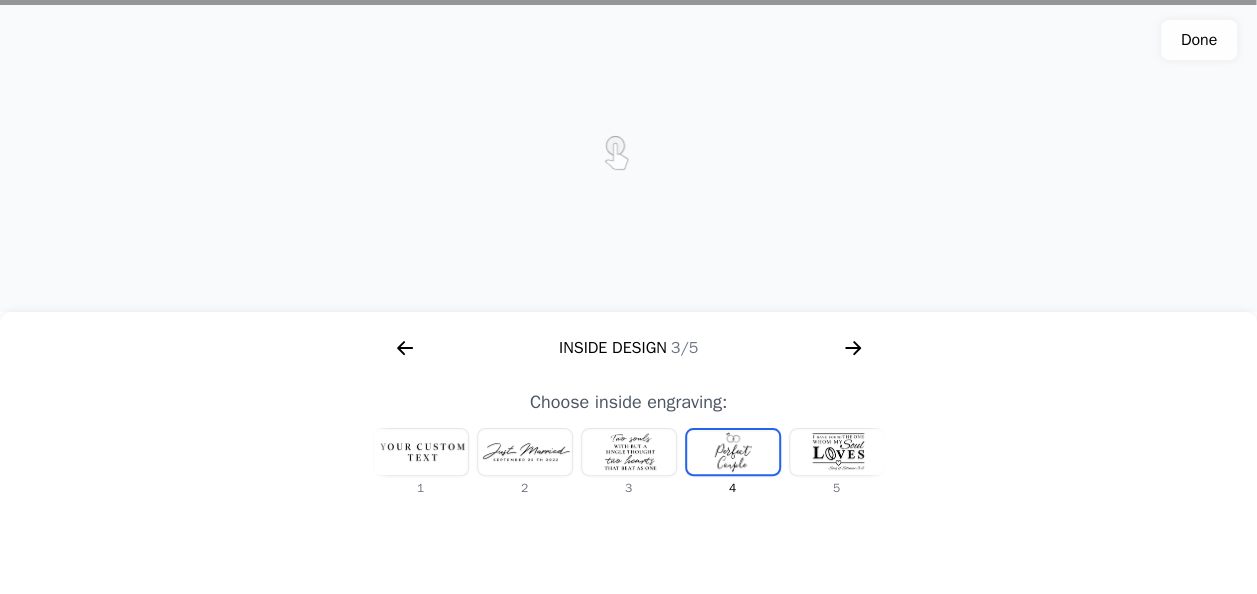 scroll, scrollTop: 0, scrollLeft: 128, axis: horizontal 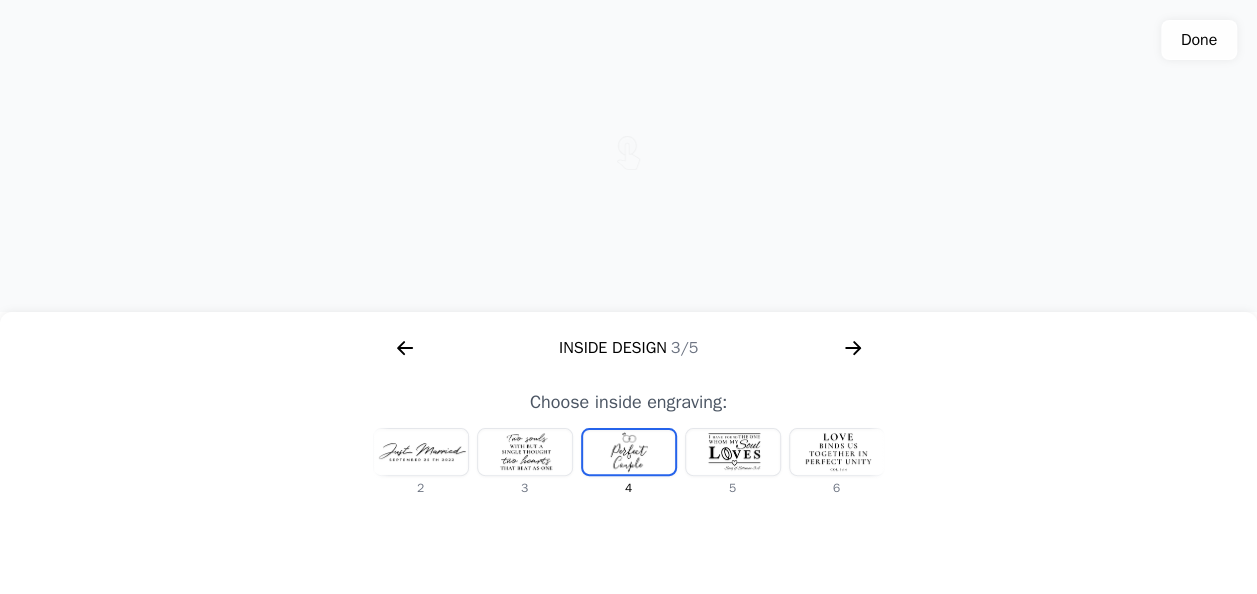 click at bounding box center [421, 452] 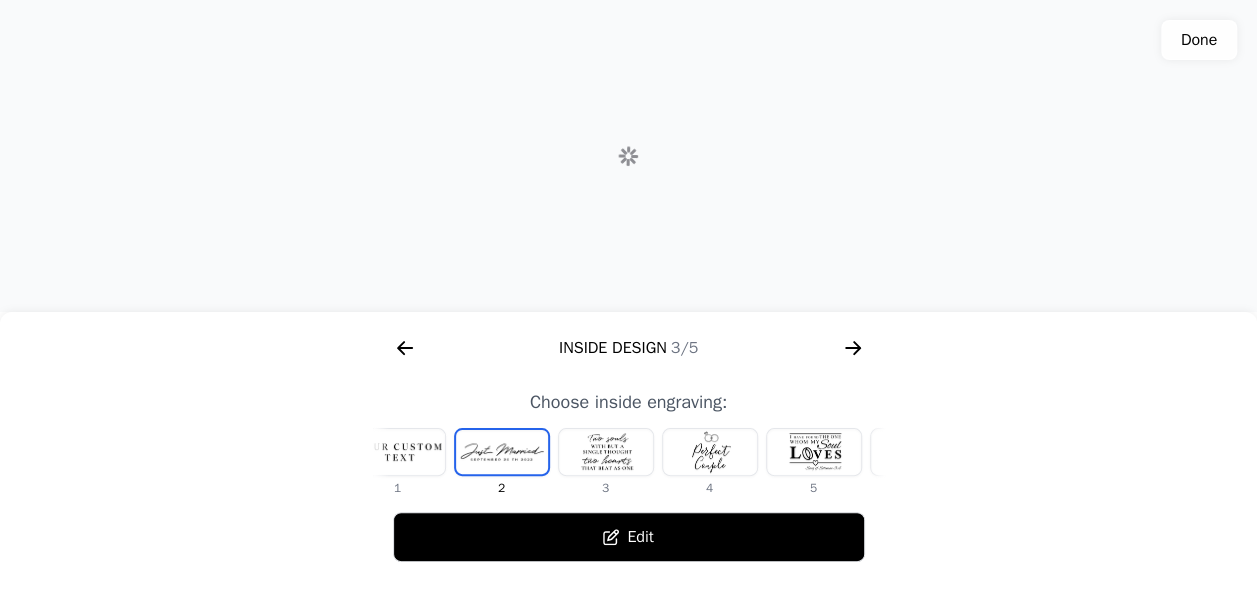 scroll, scrollTop: 0, scrollLeft: 0, axis: both 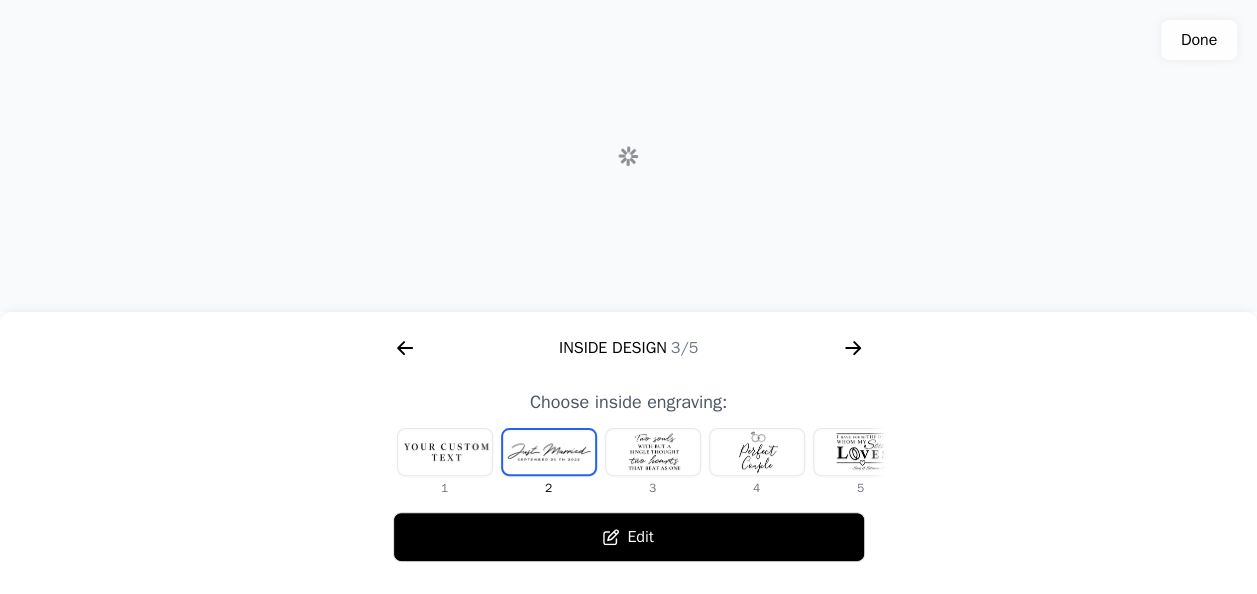 click at bounding box center (445, 452) 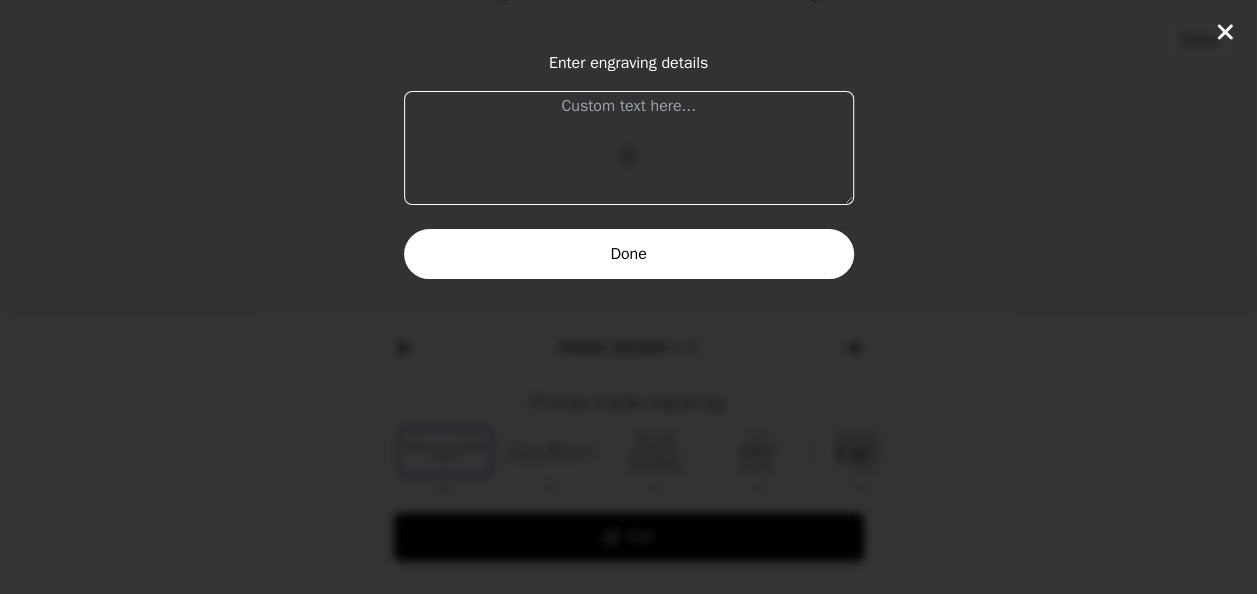 click at bounding box center (629, 148) 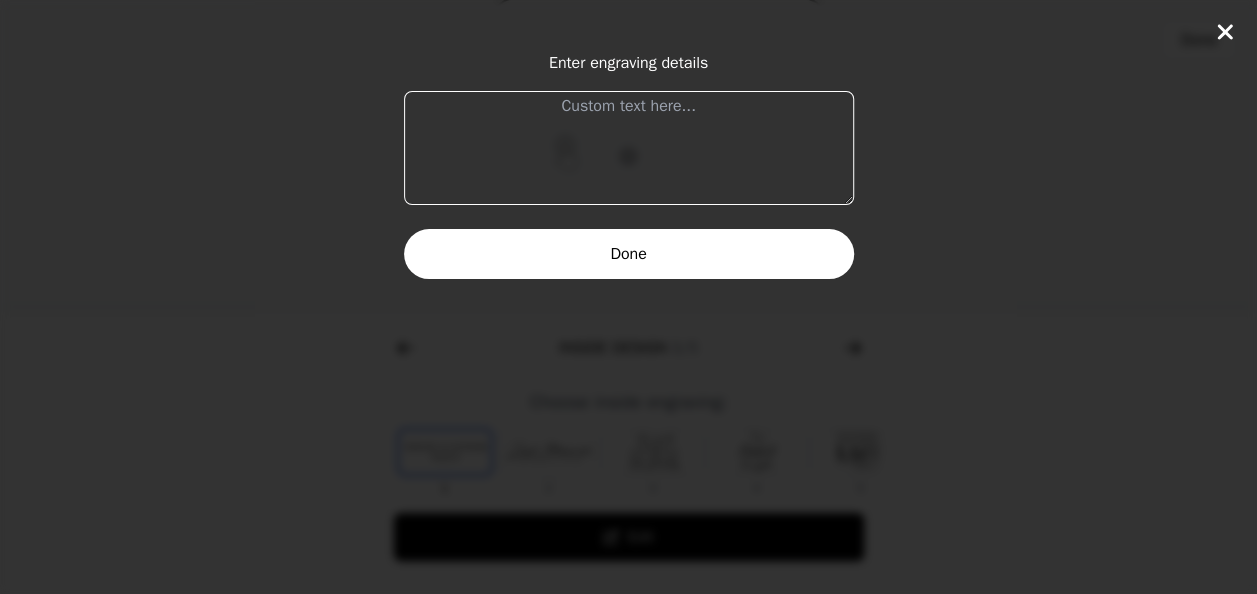 click at bounding box center (629, 148) 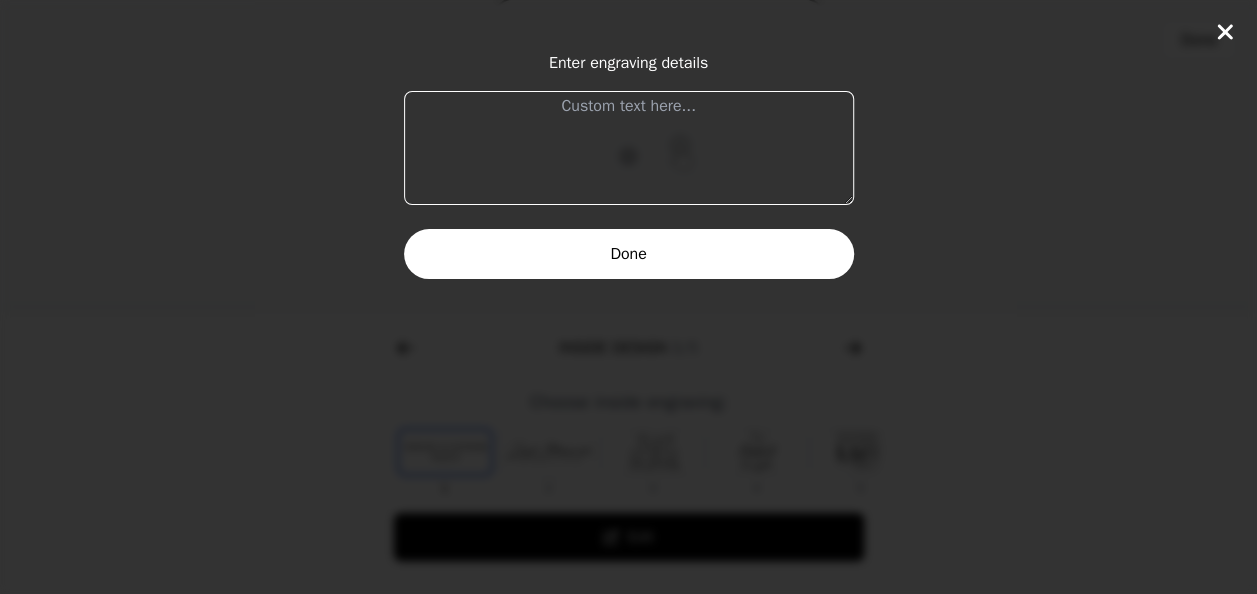 paste on "1 Corinthians 13:13: “And now these three remain: faith, hope and love. But the greatest of these is love.”" 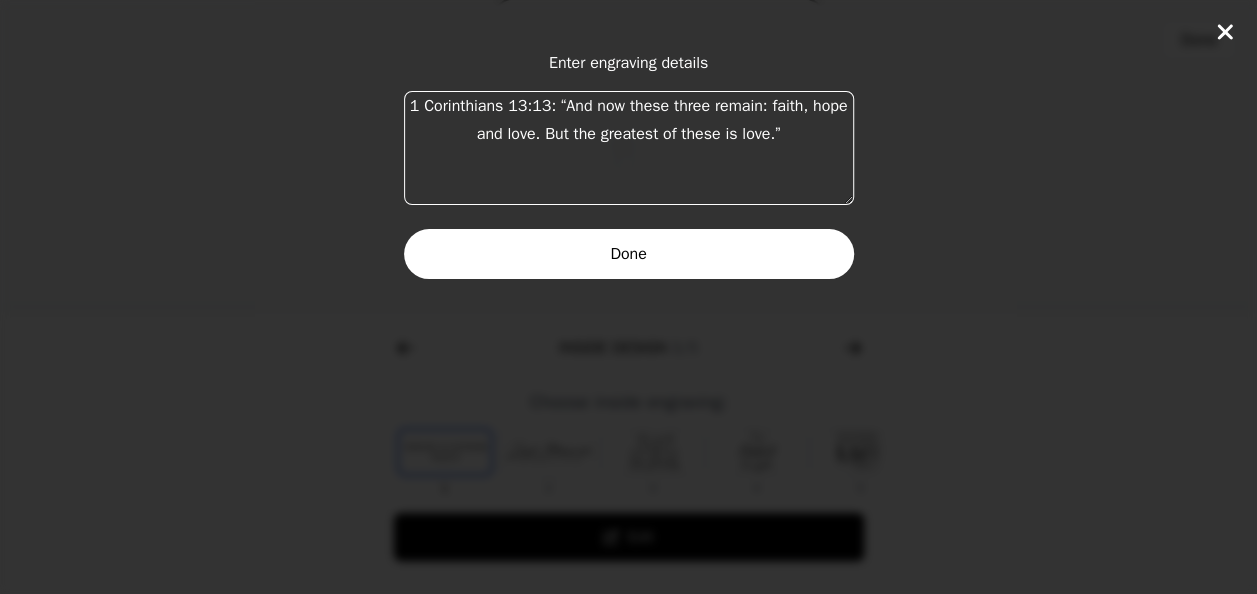type on "1 Corinthians 13:13: “And now these three remain: faith, hope and love. But the greatest of these is love.”" 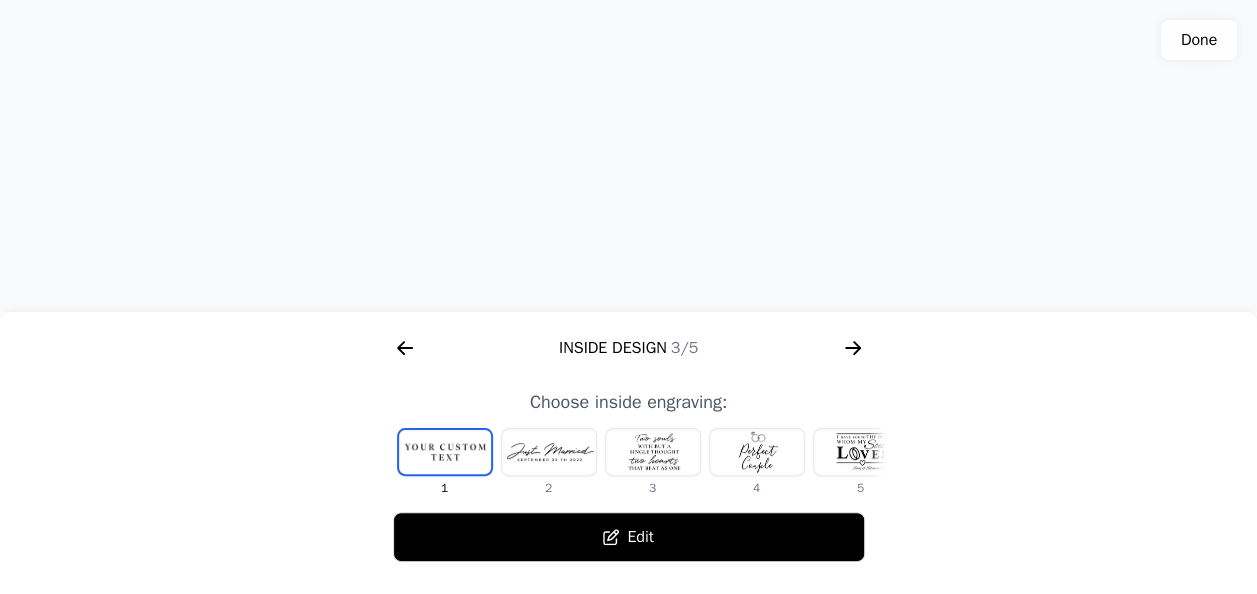 click 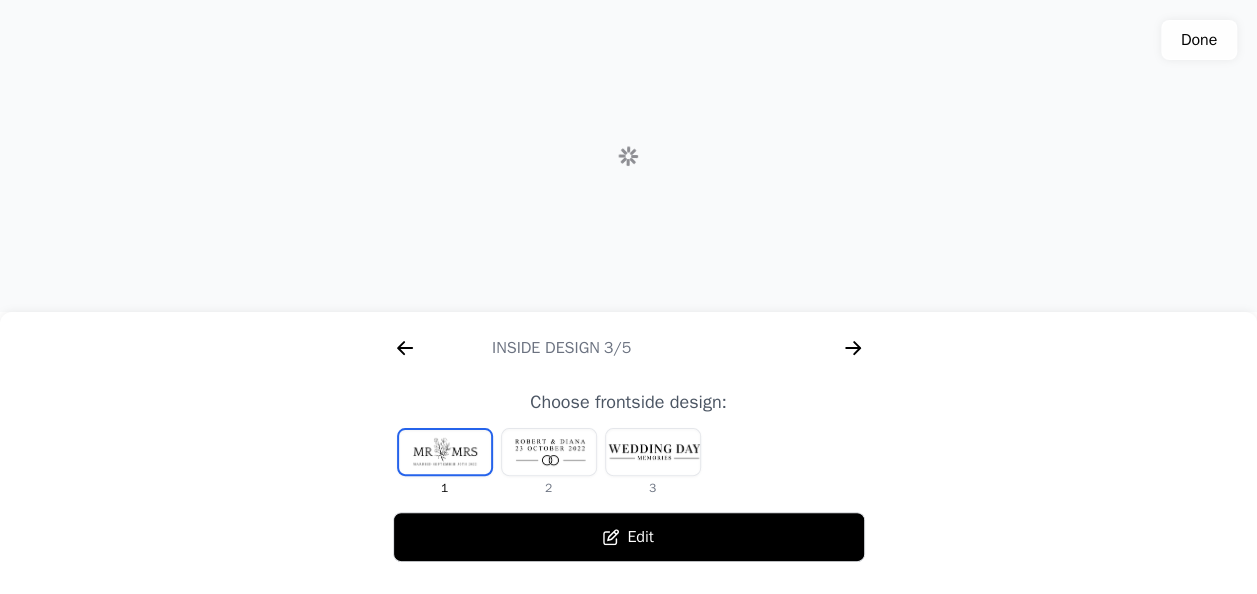 scroll, scrollTop: 0, scrollLeft: 1477, axis: horizontal 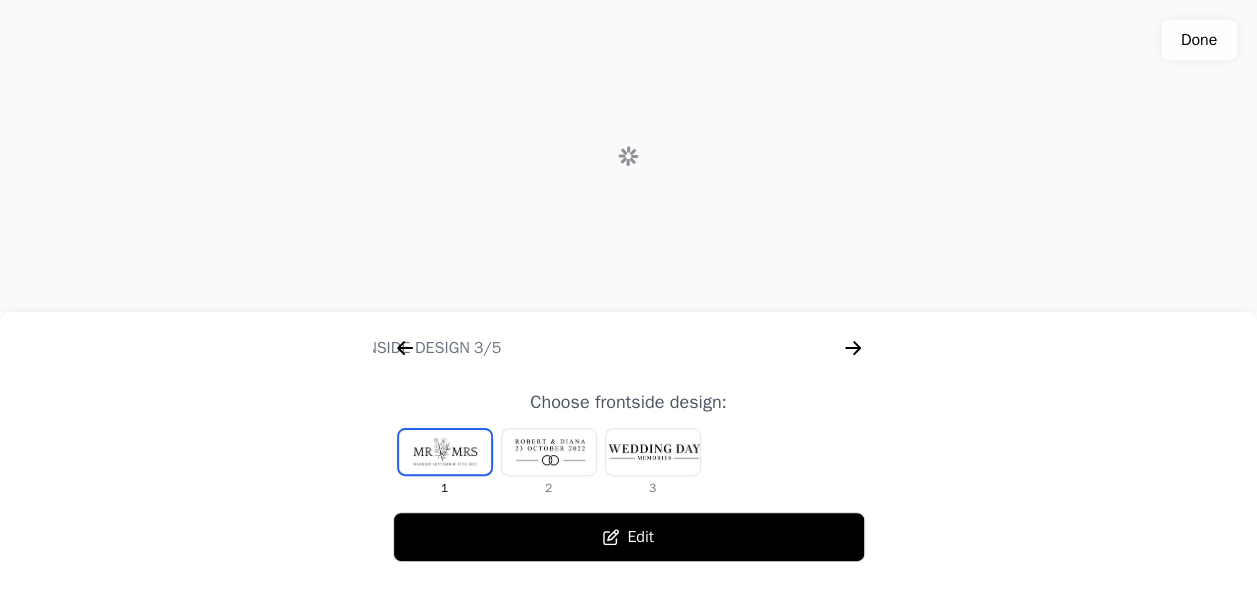 click at bounding box center (549, 452) 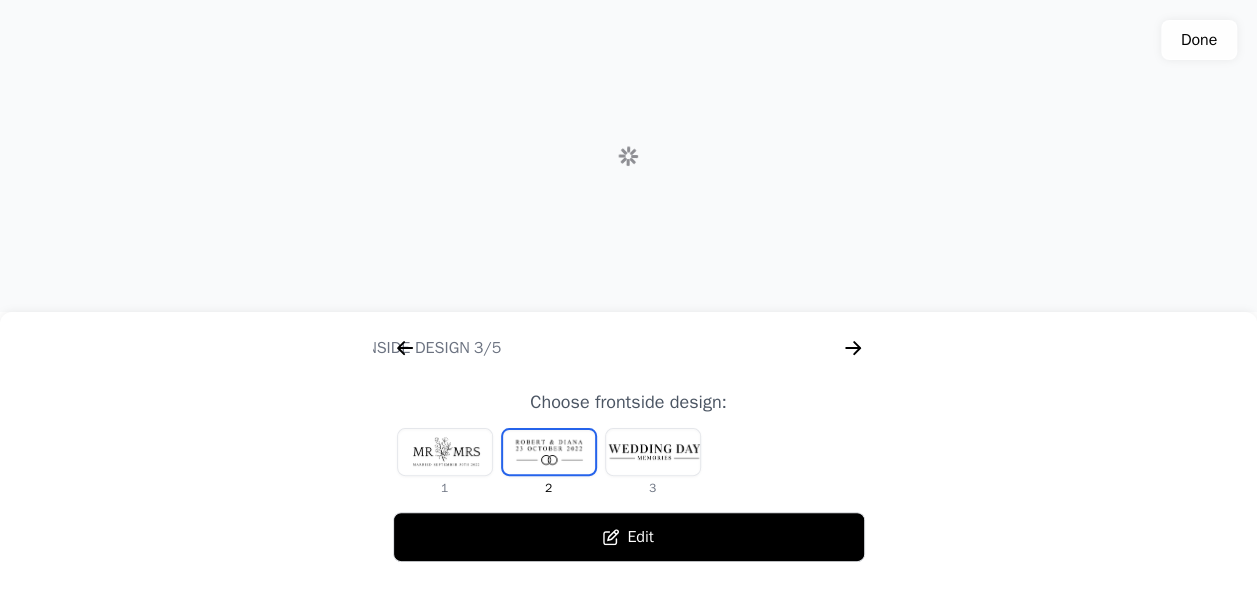 scroll, scrollTop: 0, scrollLeft: 1792, axis: horizontal 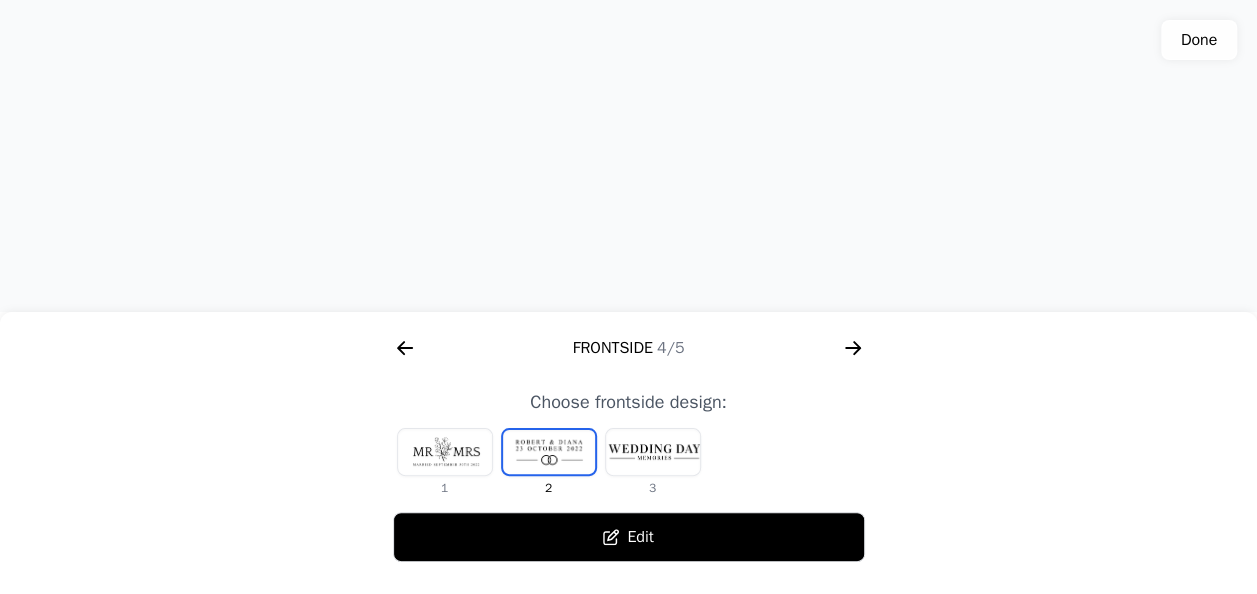 click 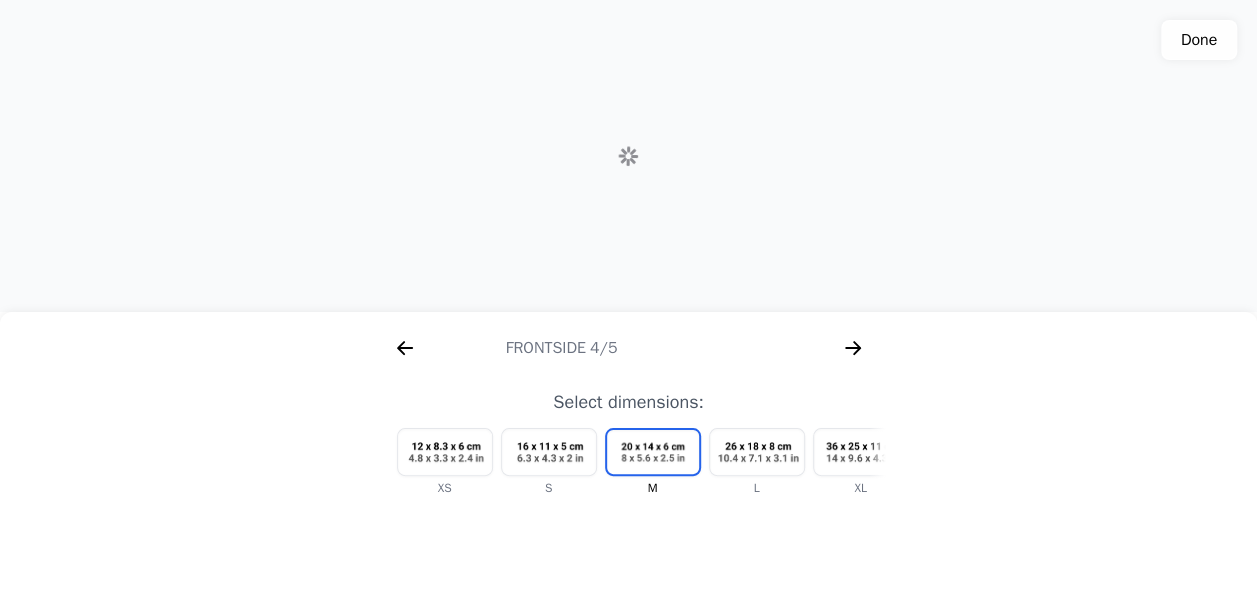scroll, scrollTop: 0, scrollLeft: 2304, axis: horizontal 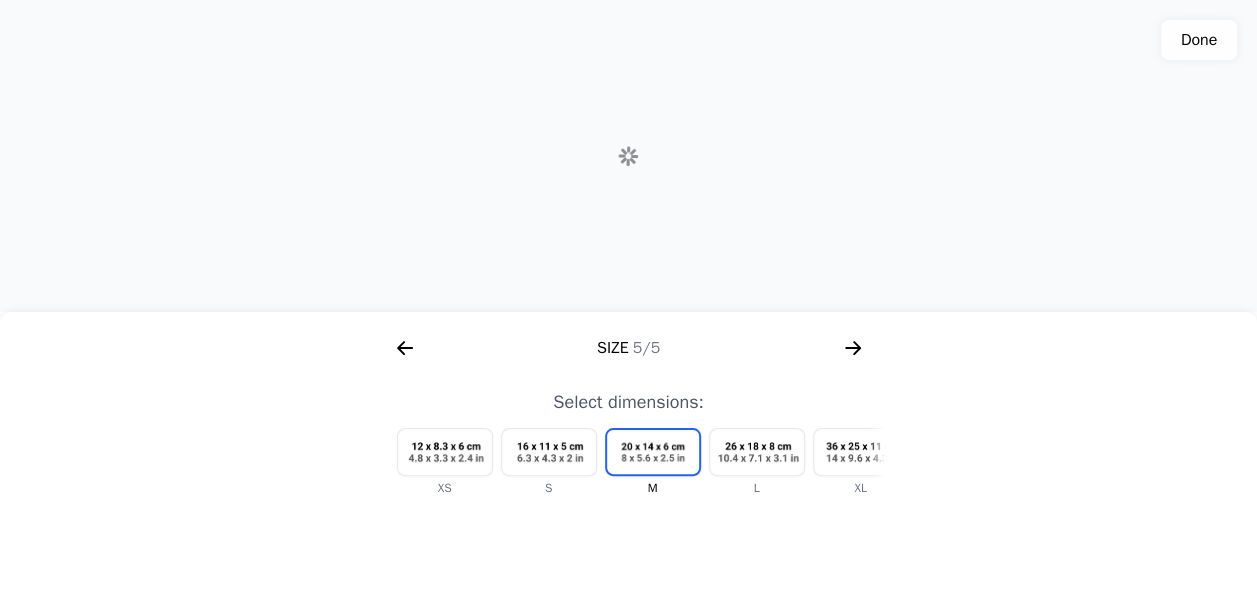 click at bounding box center (861, 452) 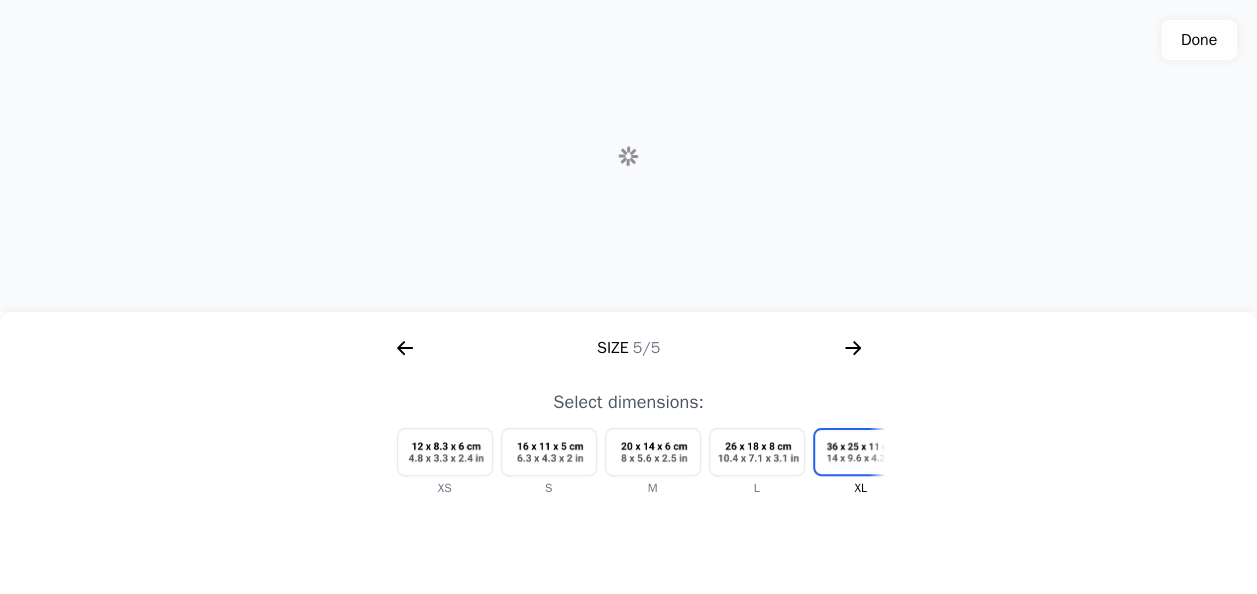 scroll, scrollTop: 0, scrollLeft: 60, axis: horizontal 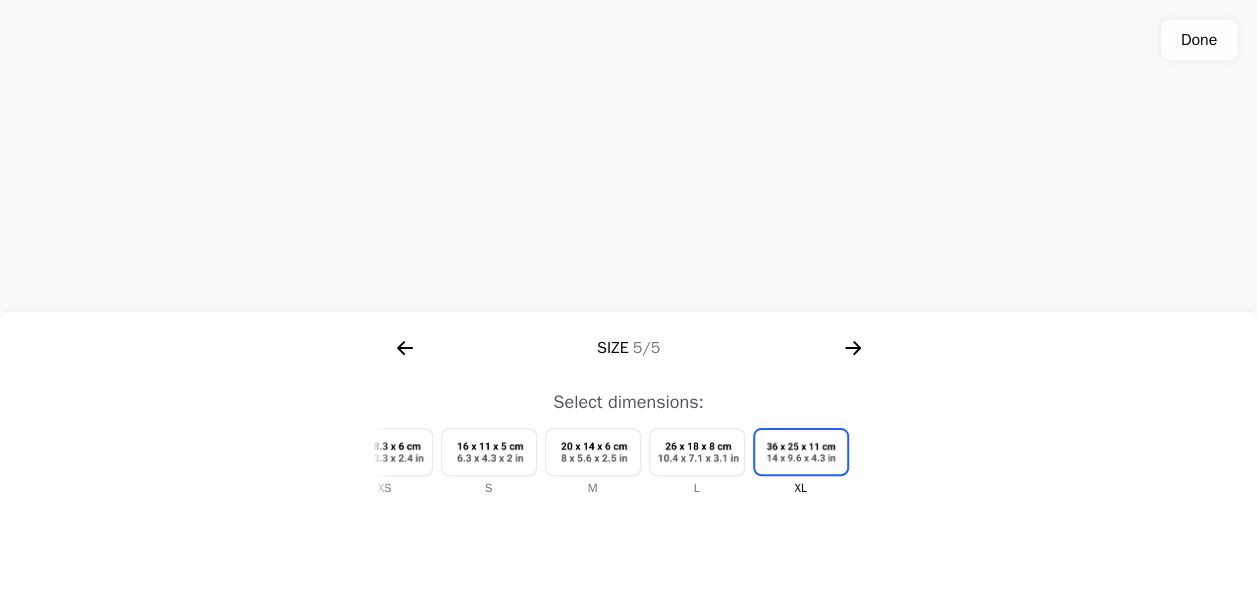 click 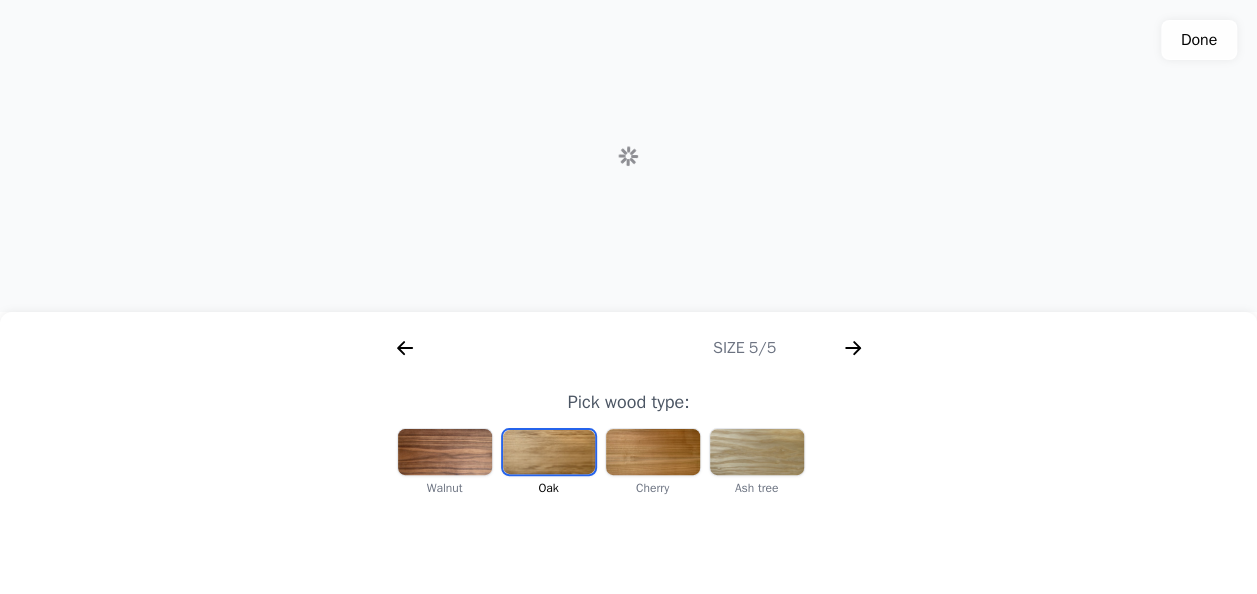 scroll, scrollTop: 0, scrollLeft: 256, axis: horizontal 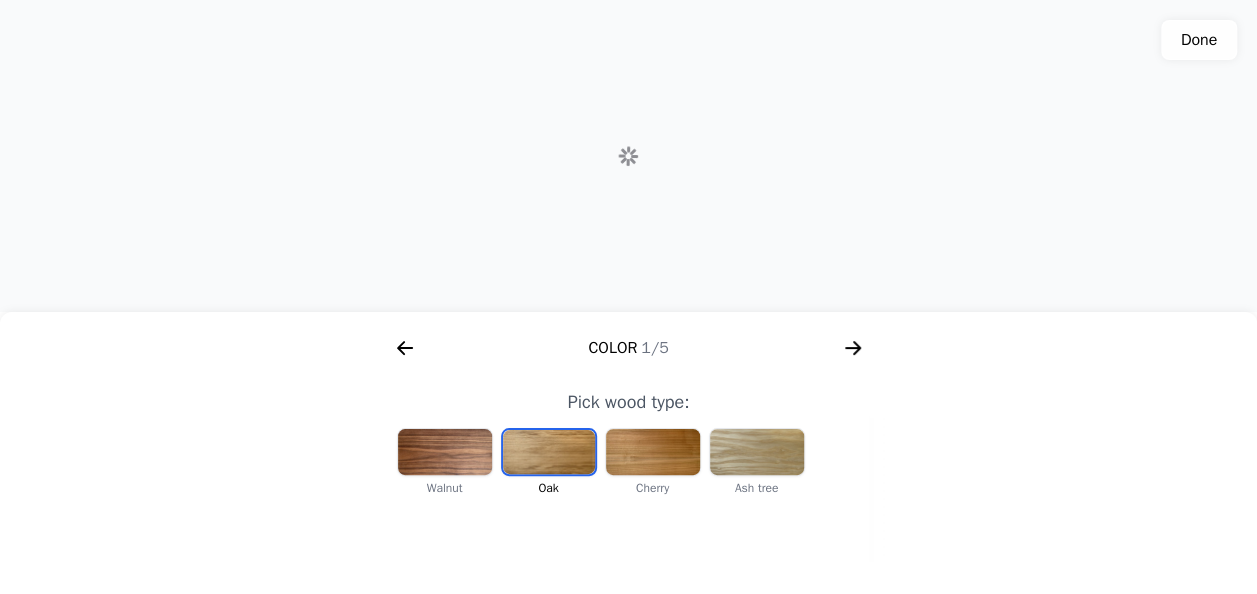 click 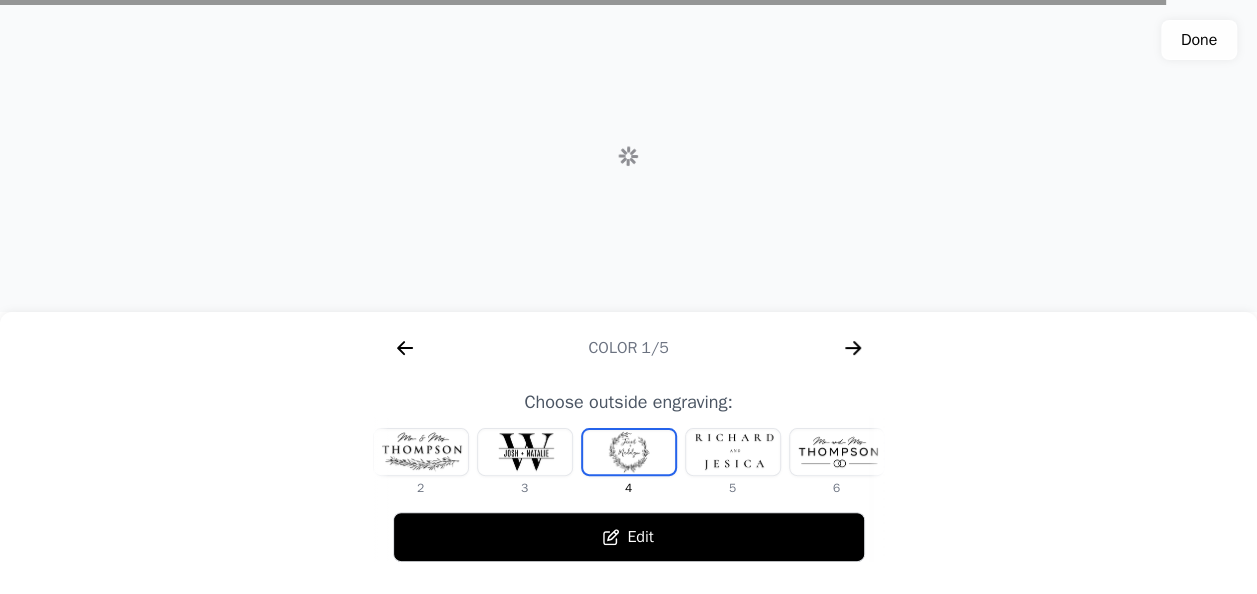 scroll, scrollTop: 0, scrollLeft: 768, axis: horizontal 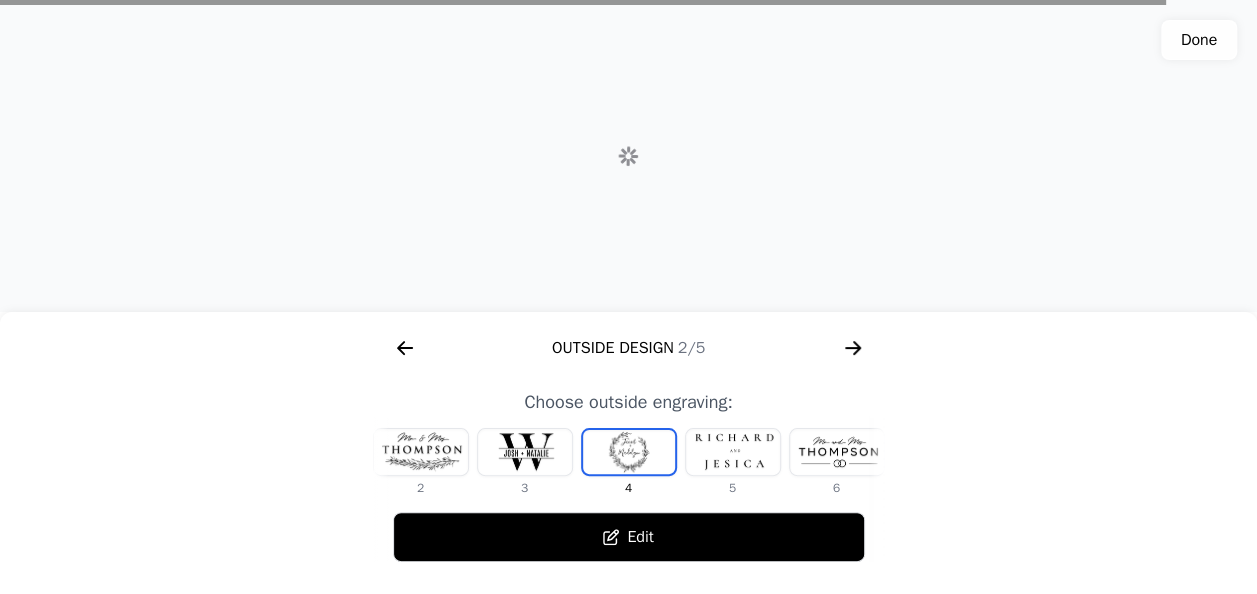 click 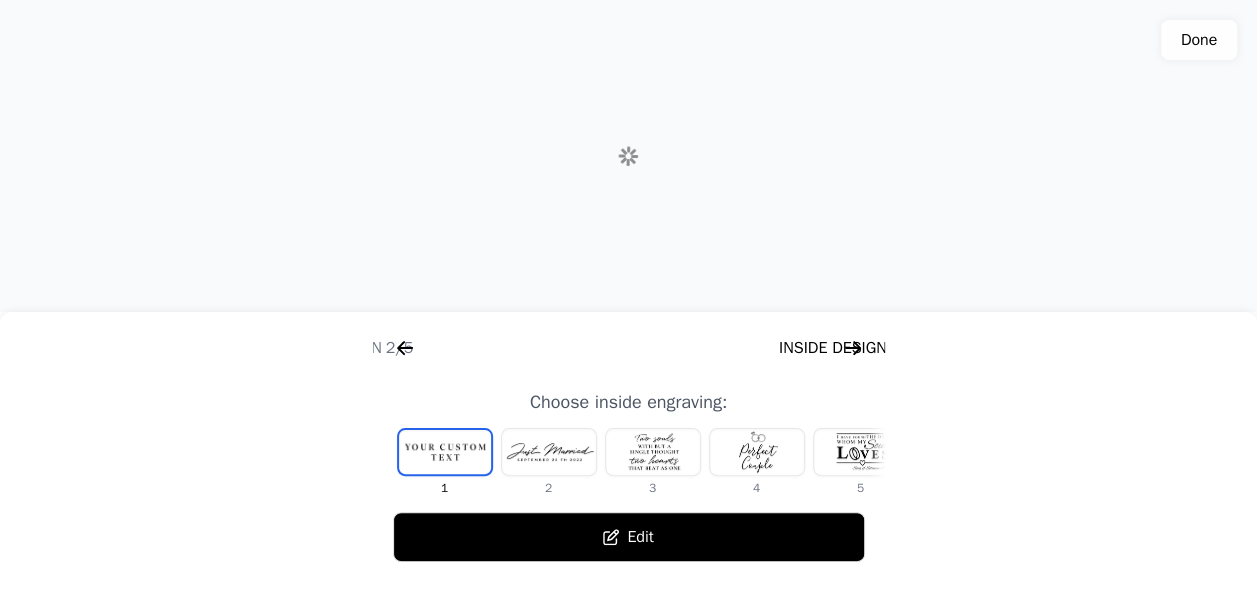 scroll, scrollTop: 0, scrollLeft: 1280, axis: horizontal 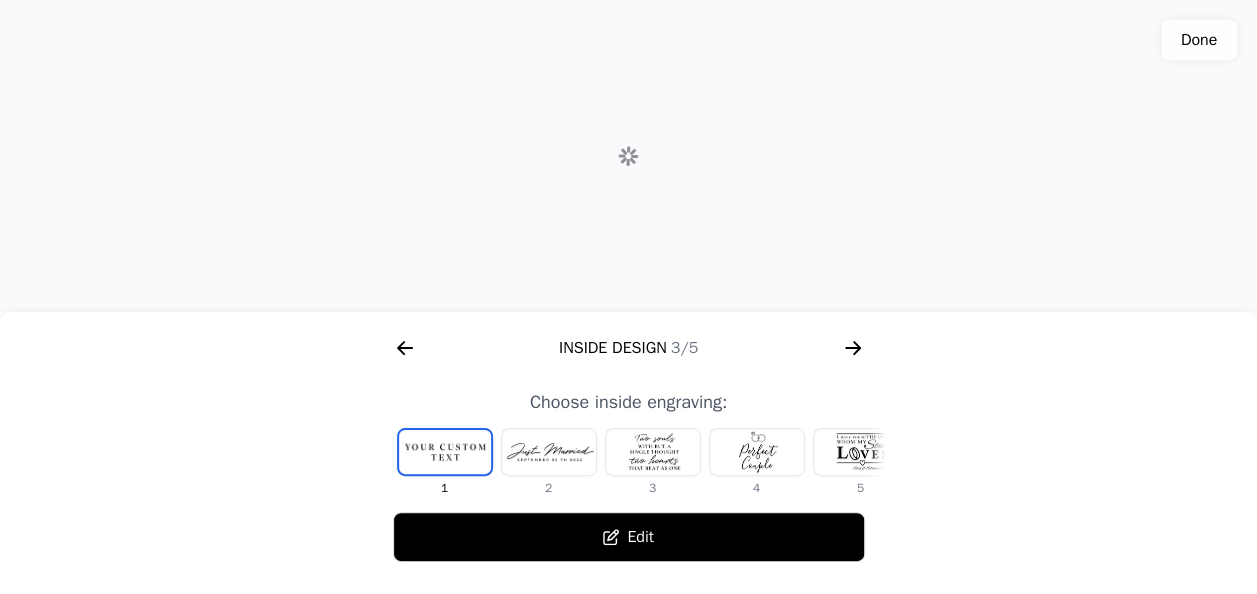 click 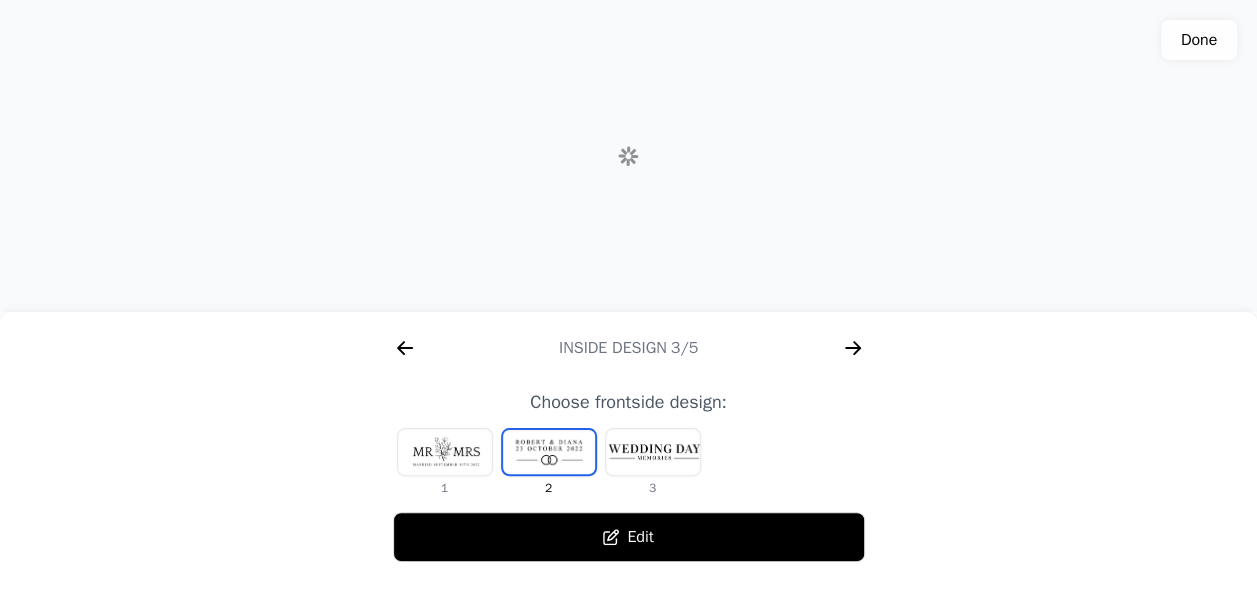scroll, scrollTop: 0, scrollLeft: 1792, axis: horizontal 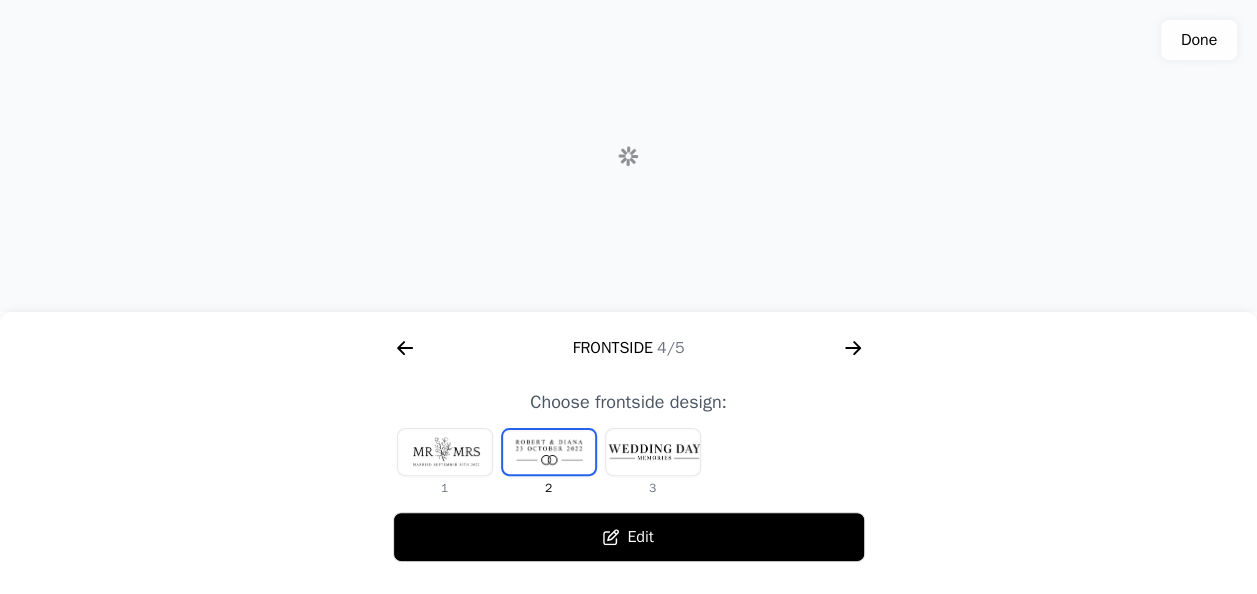 click 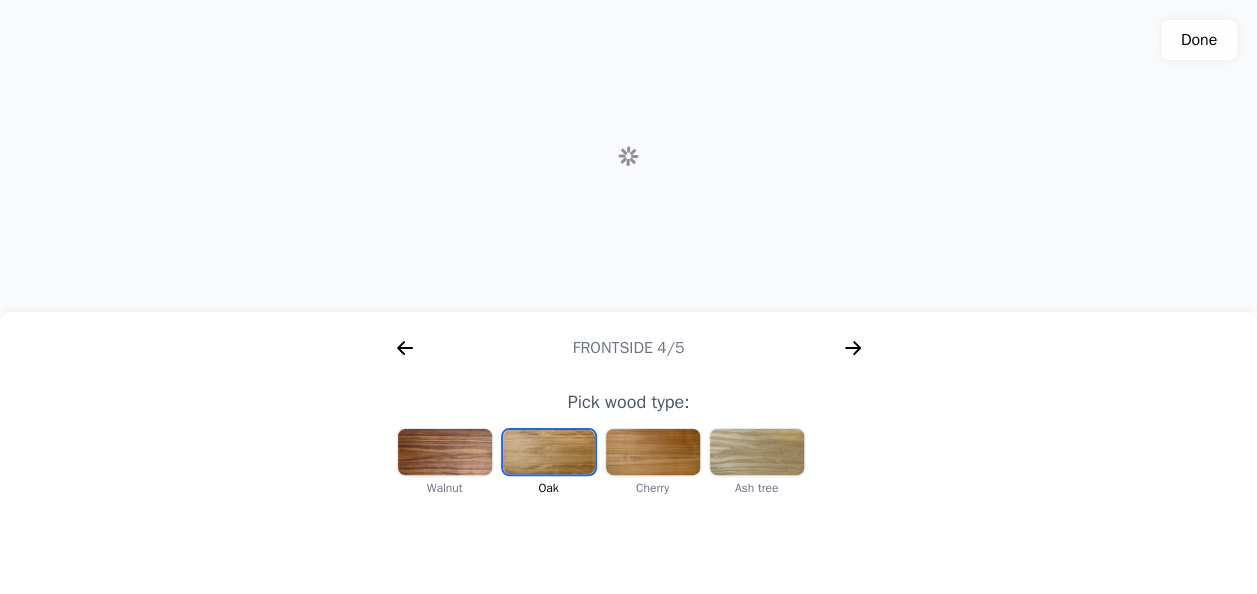 scroll, scrollTop: 0, scrollLeft: 256, axis: horizontal 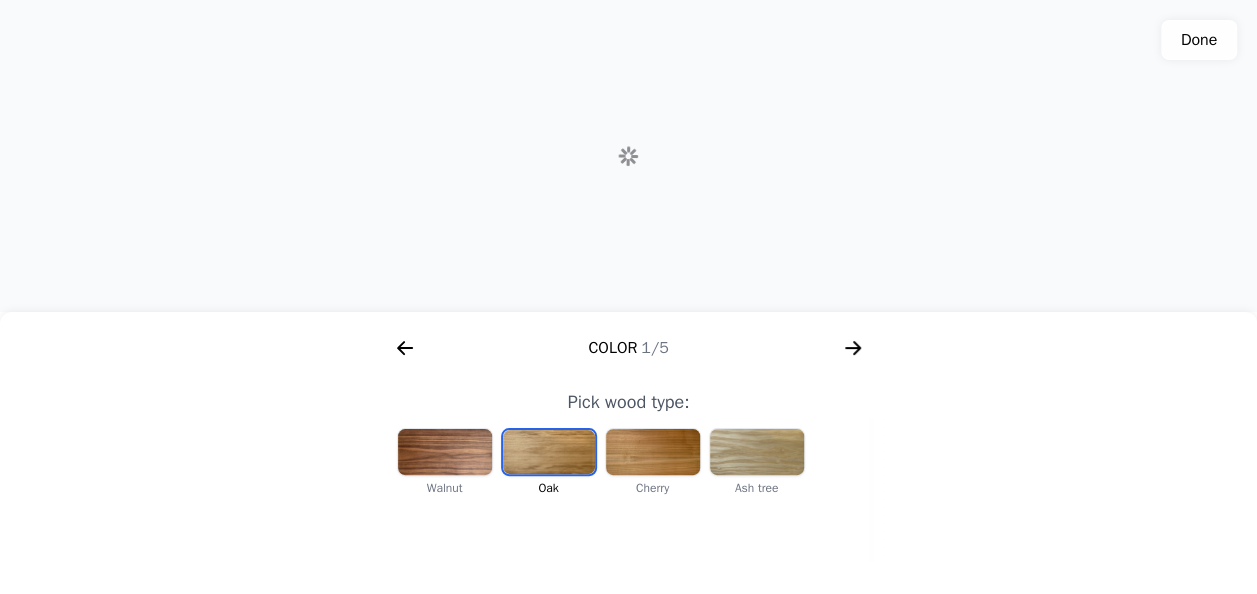click 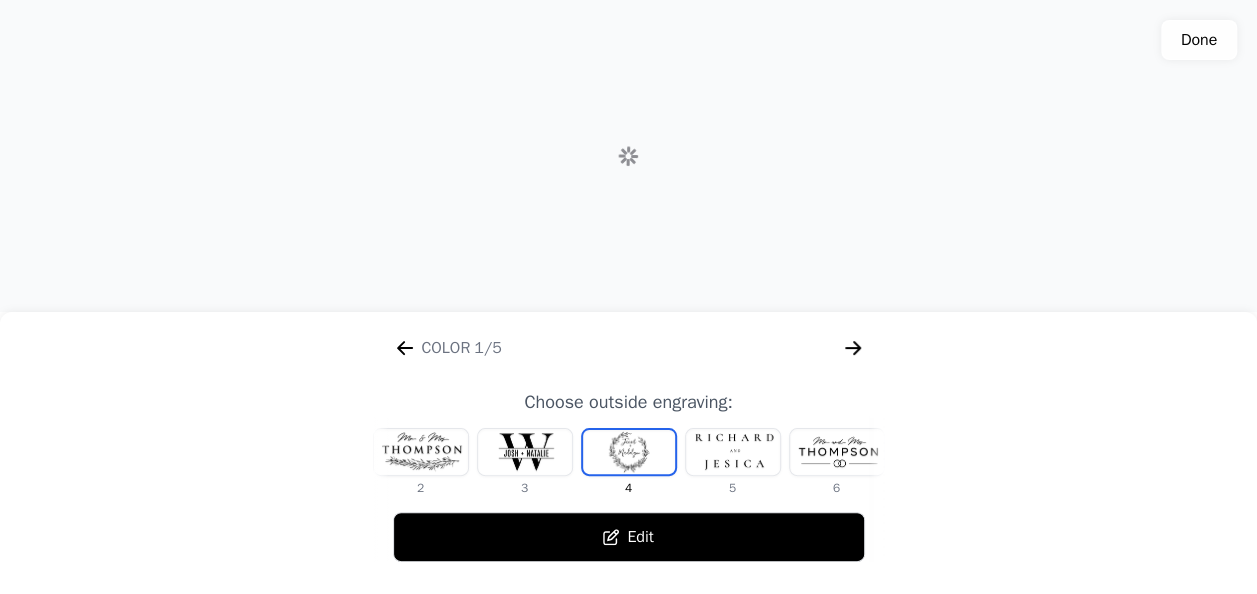 scroll, scrollTop: 0, scrollLeft: 768, axis: horizontal 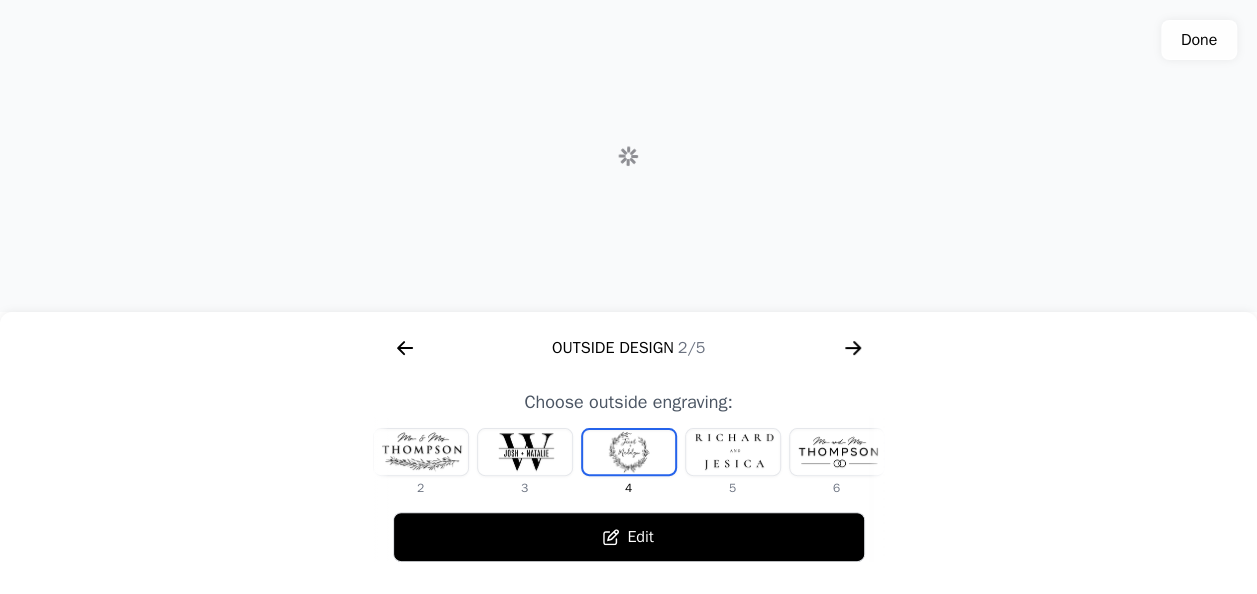 click 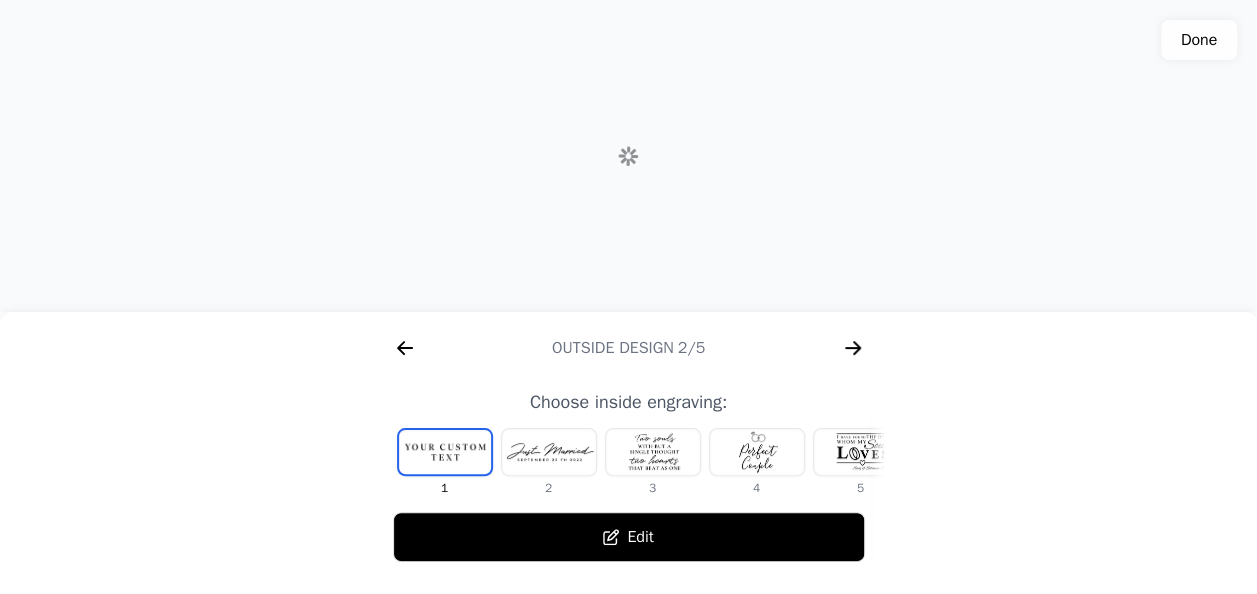 scroll, scrollTop: 0, scrollLeft: 1280, axis: horizontal 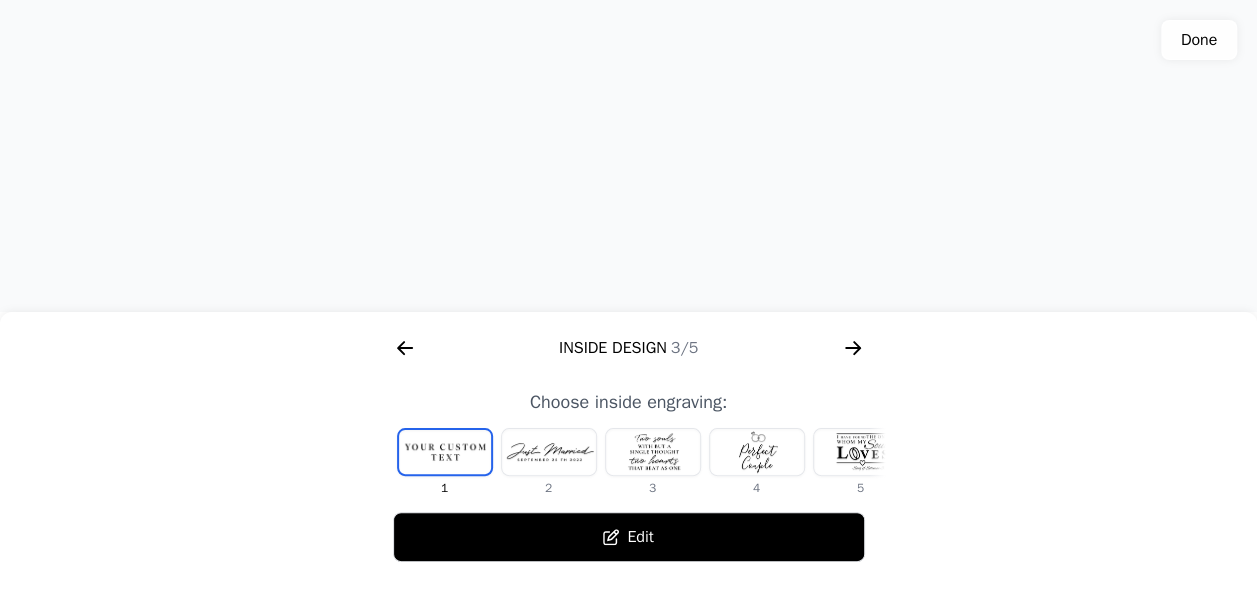 click 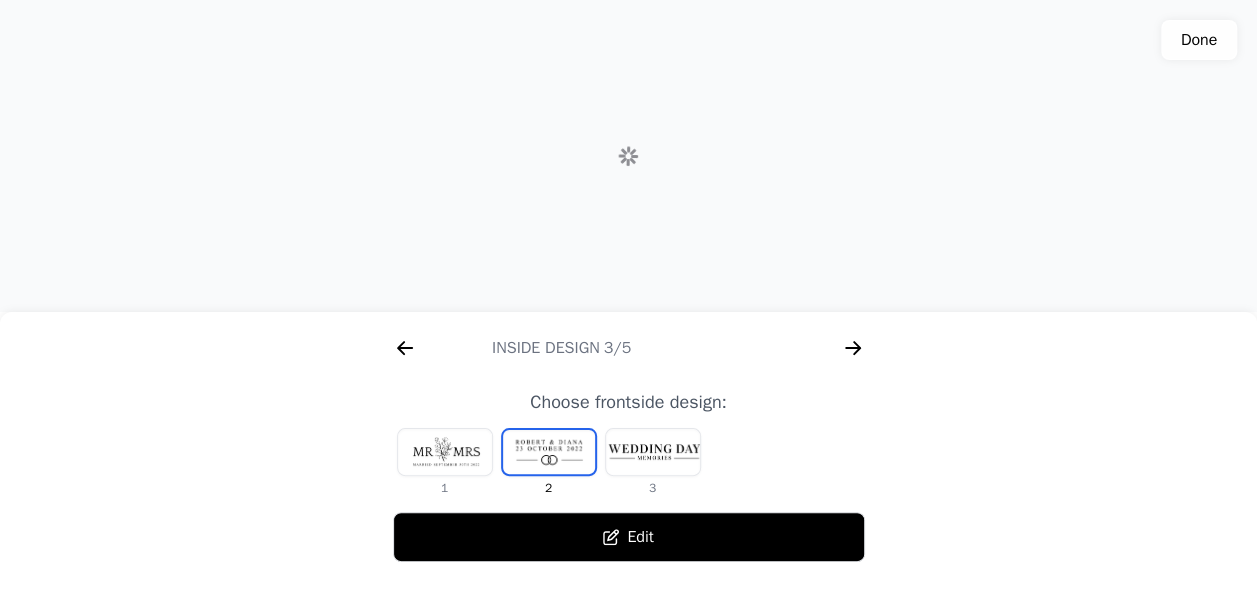 scroll, scrollTop: 0, scrollLeft: 1792, axis: horizontal 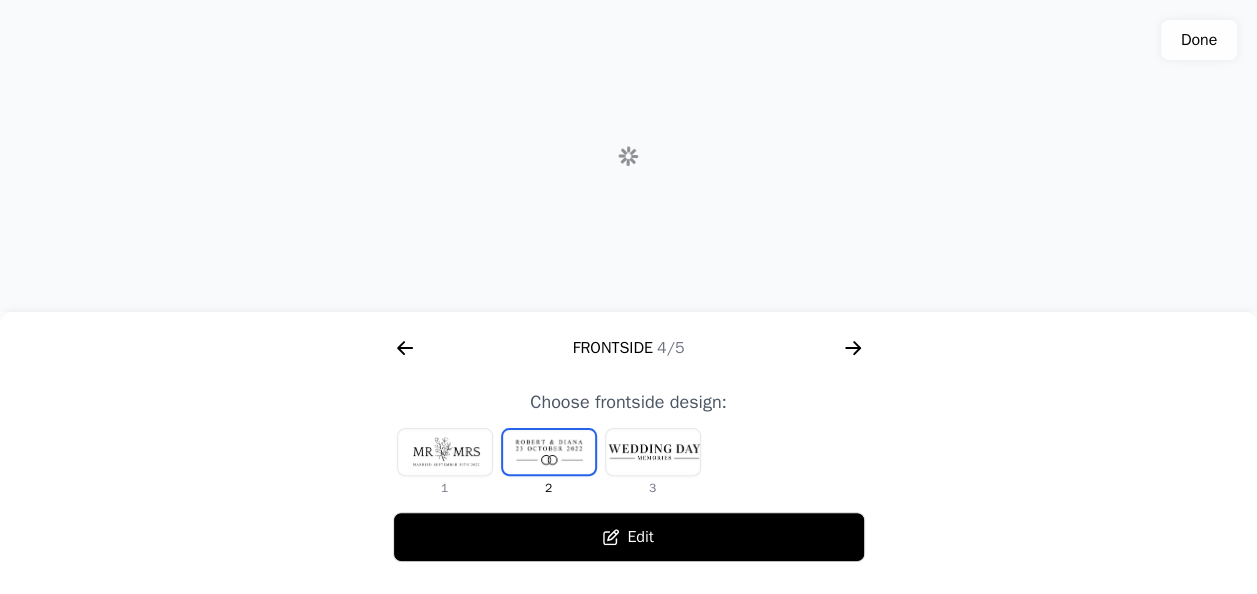 click 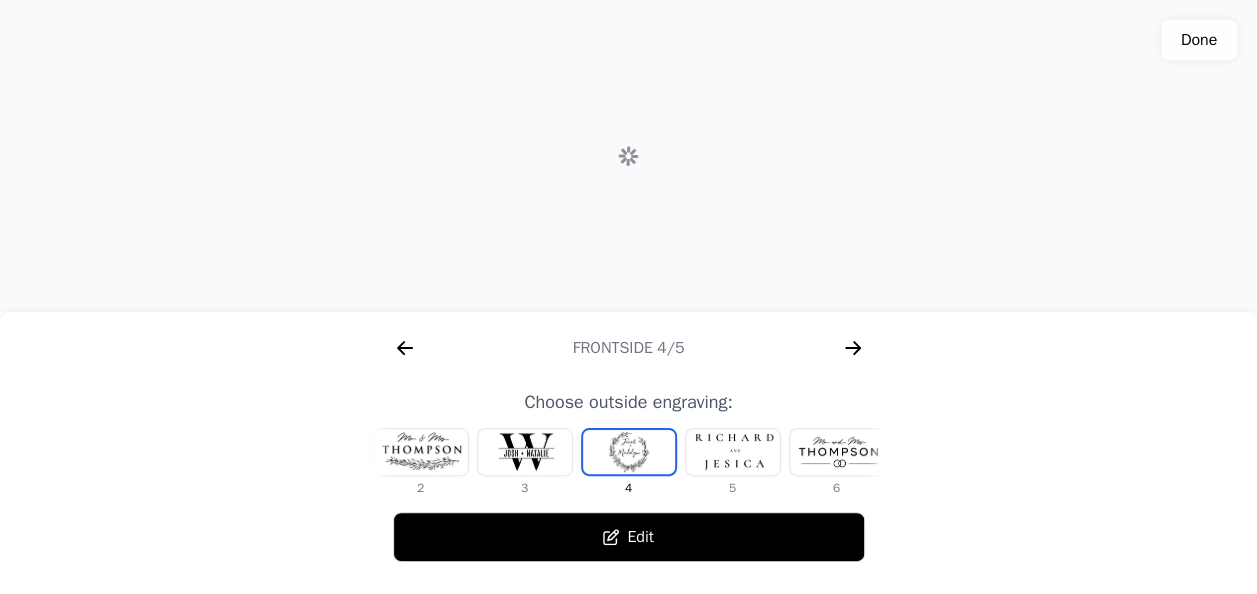 scroll, scrollTop: 0, scrollLeft: 768, axis: horizontal 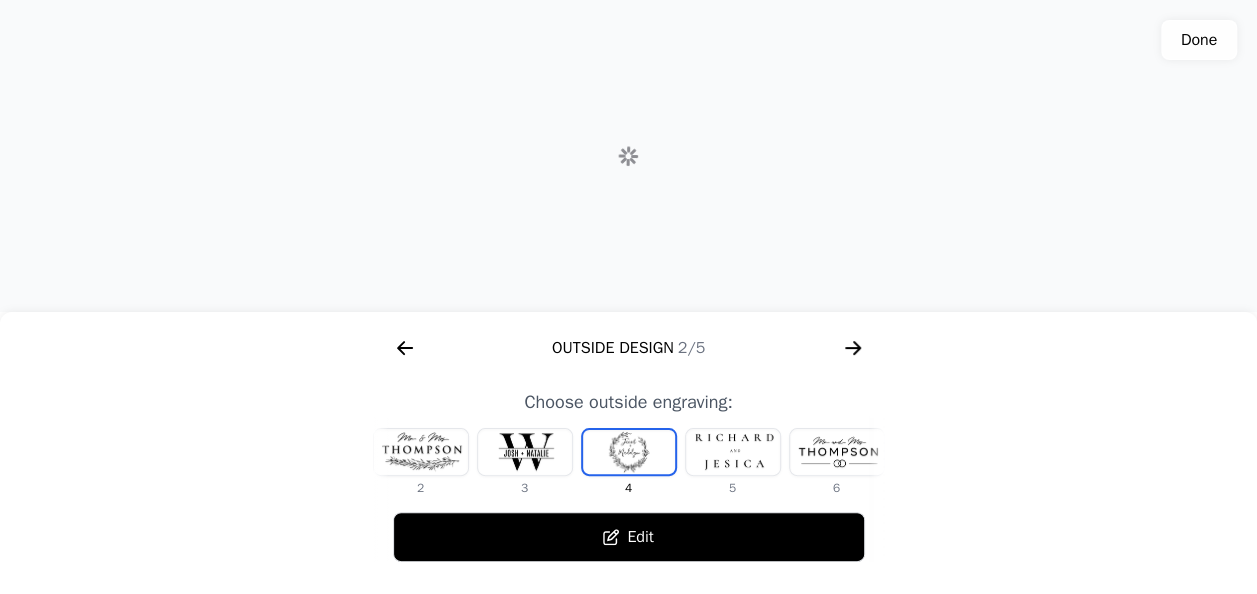 click 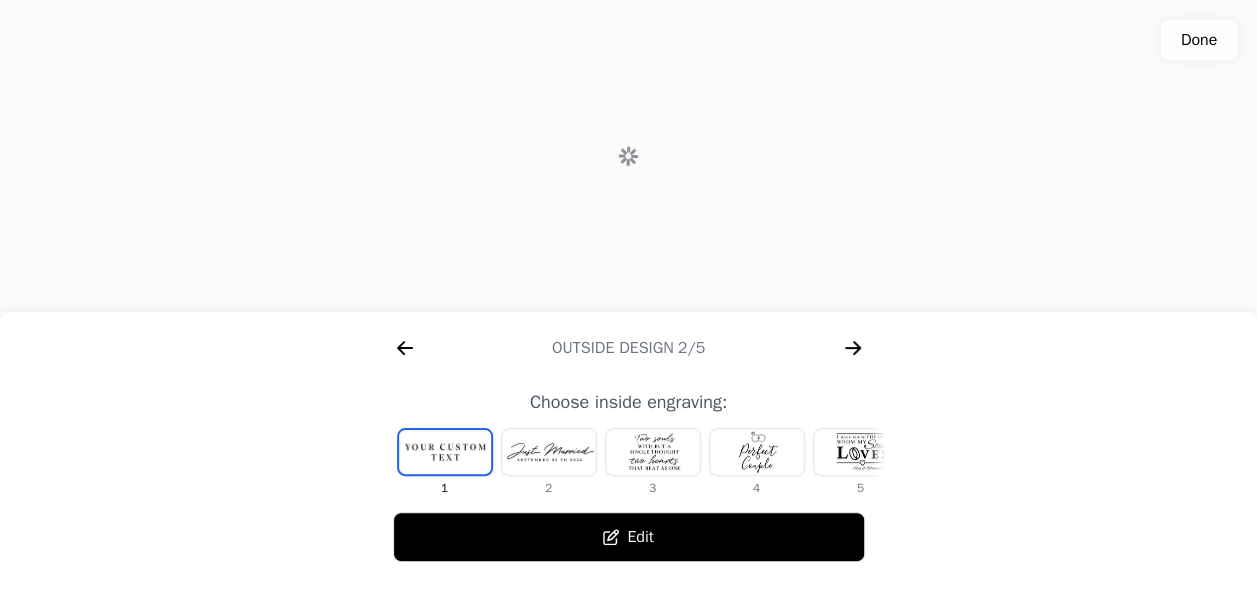 click 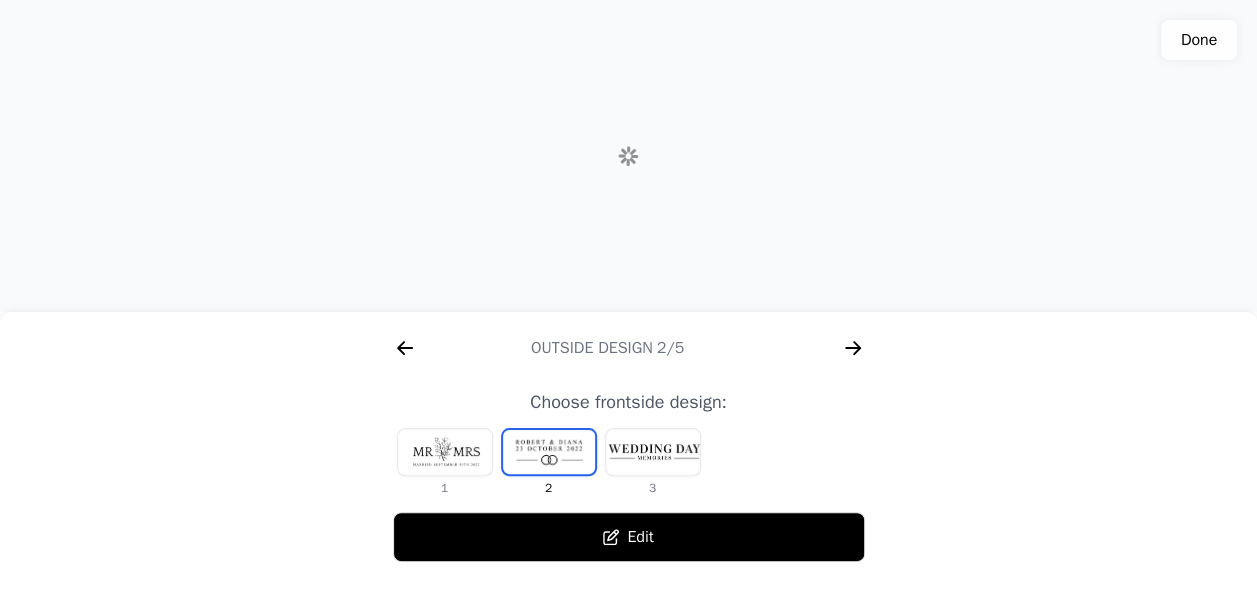 scroll, scrollTop: 0, scrollLeft: 1792, axis: horizontal 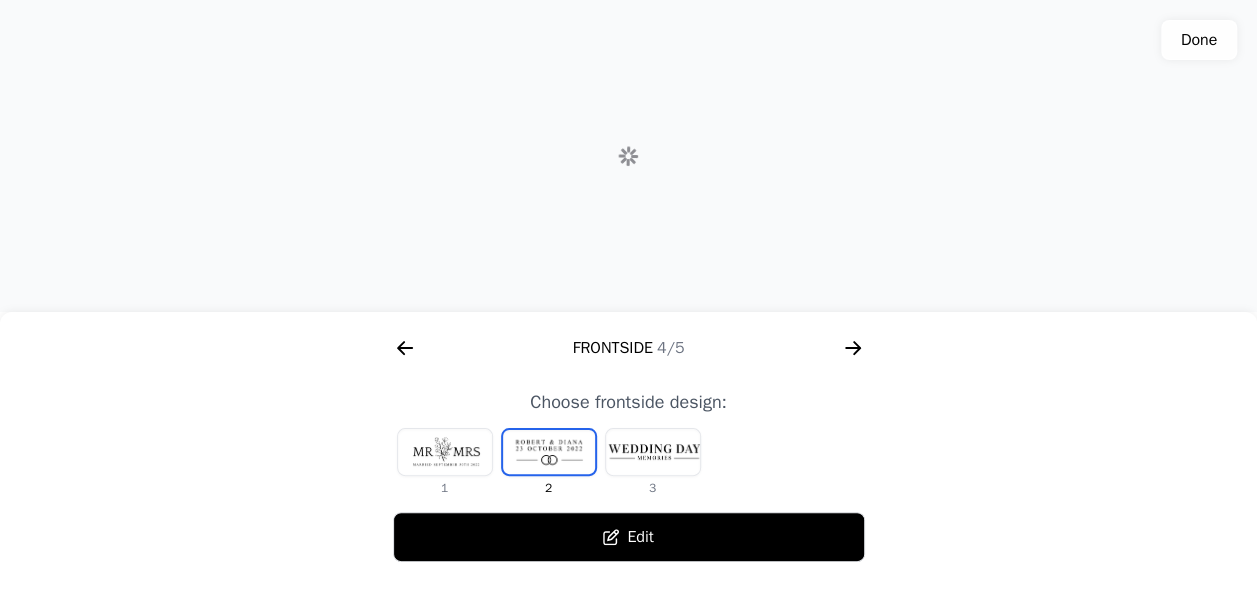 click 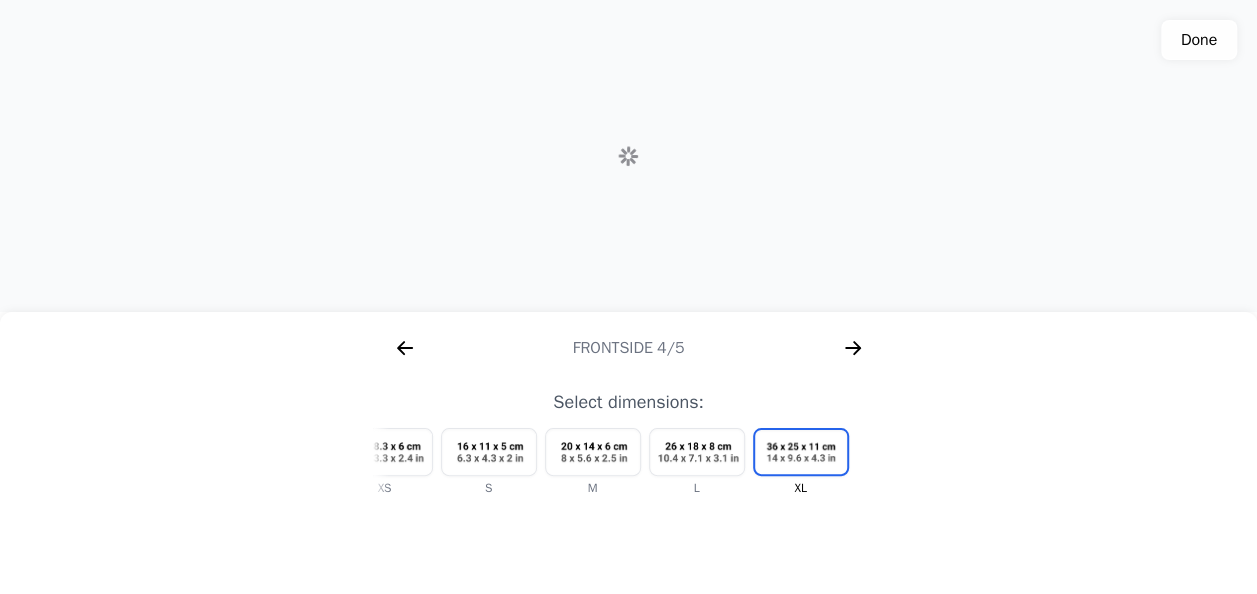 click 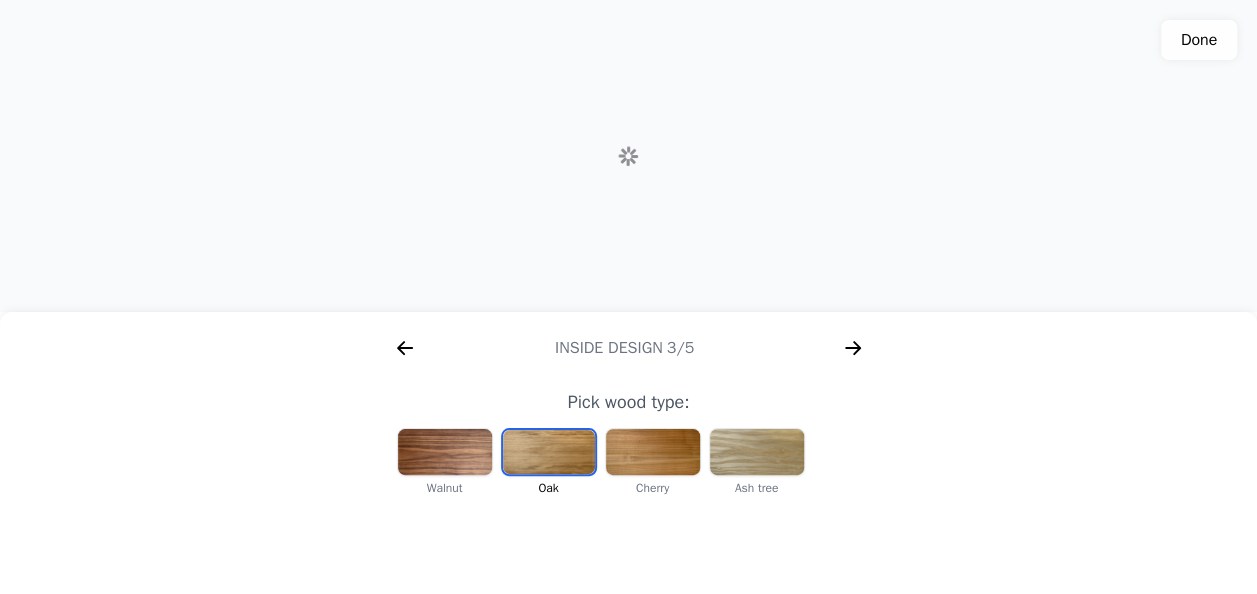 scroll, scrollTop: 0, scrollLeft: 256, axis: horizontal 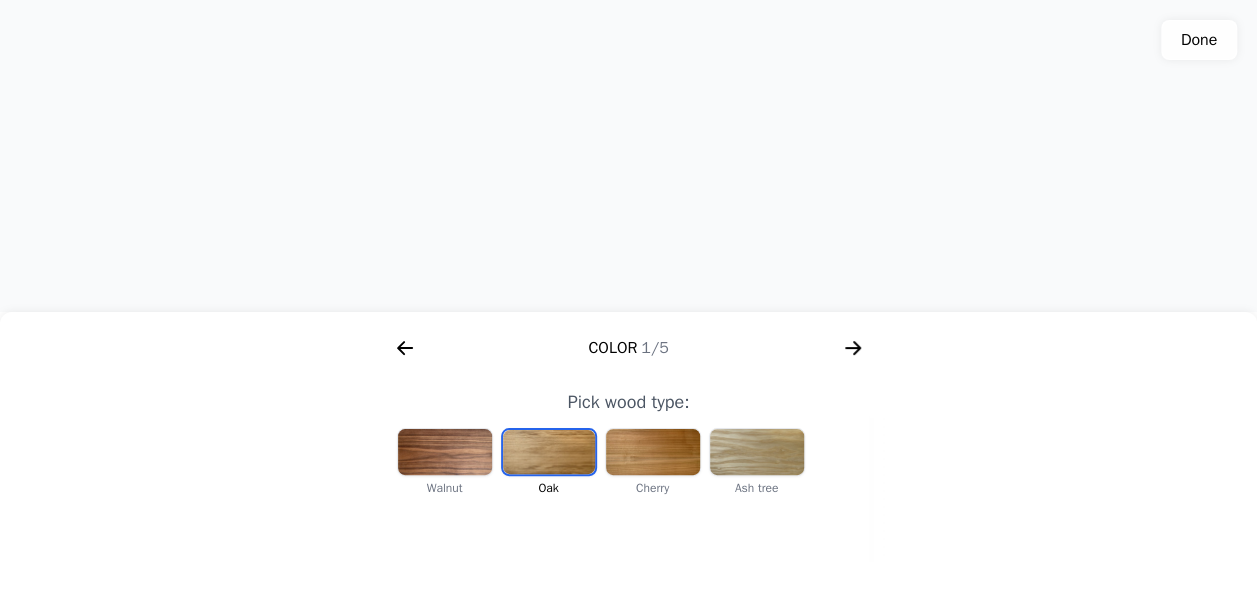 click on "Done" 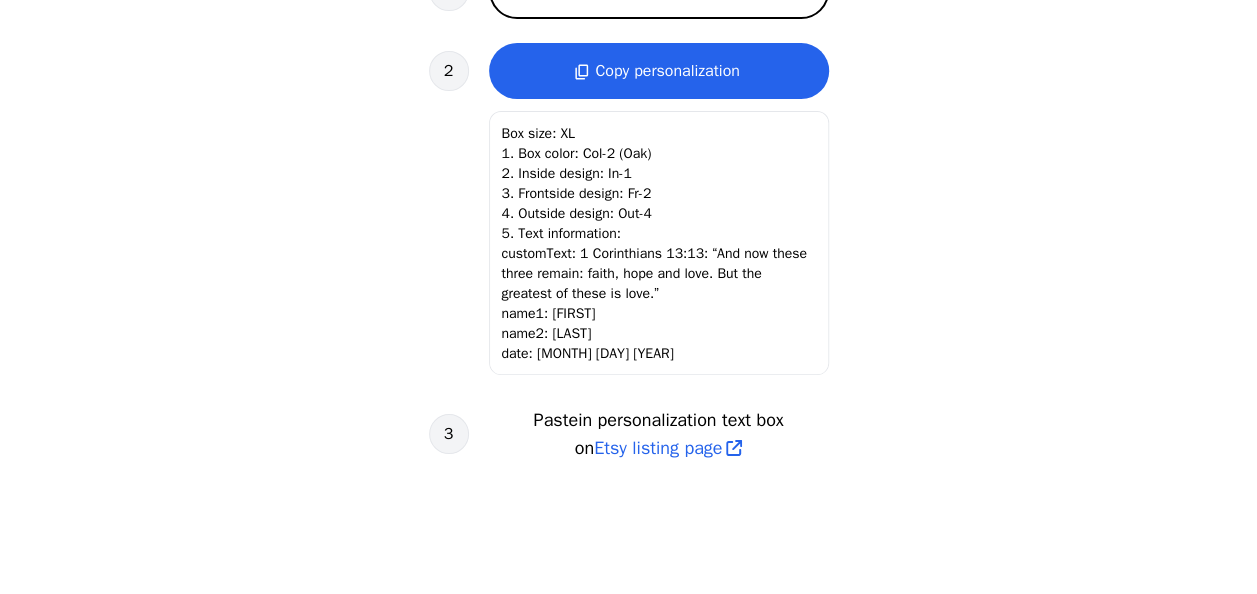 scroll, scrollTop: 840, scrollLeft: 0, axis: vertical 